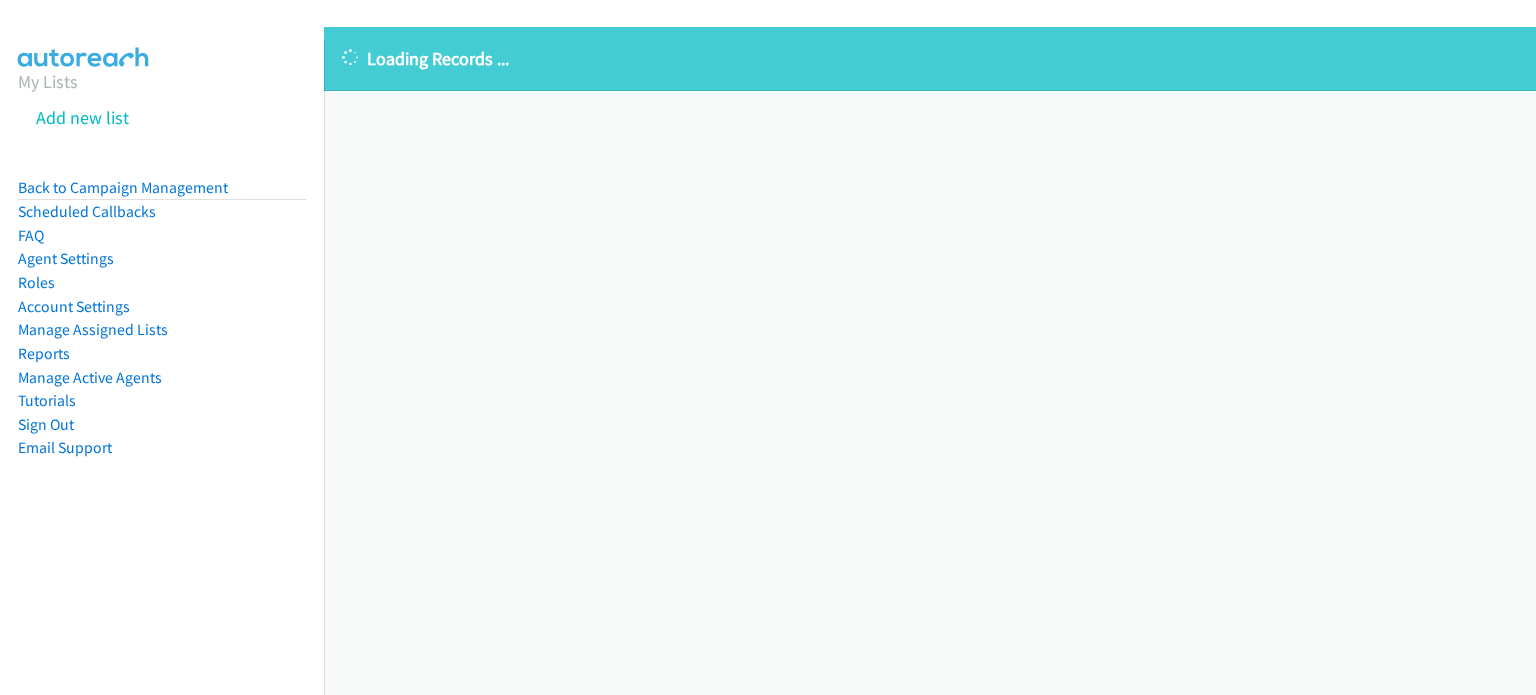 scroll, scrollTop: 0, scrollLeft: 0, axis: both 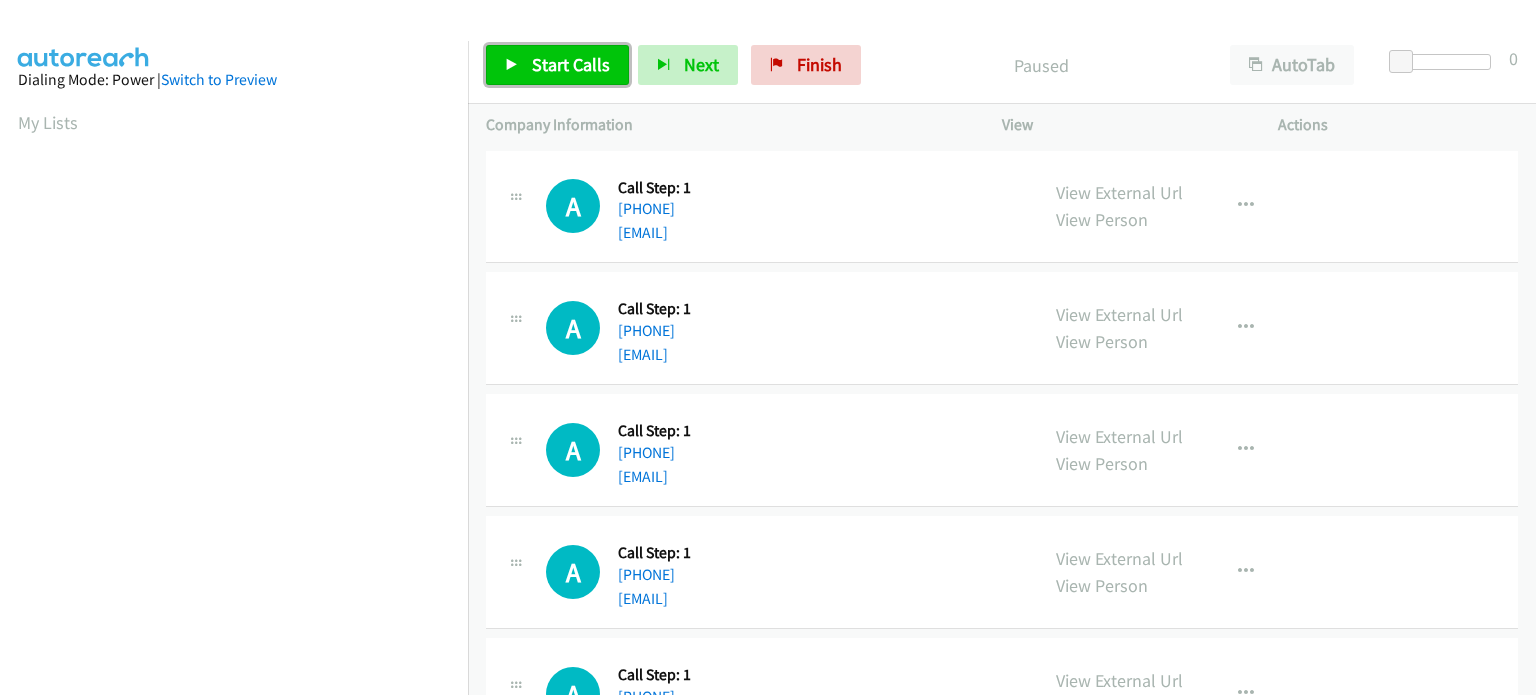 click on "Start Calls" at bounding box center (571, 64) 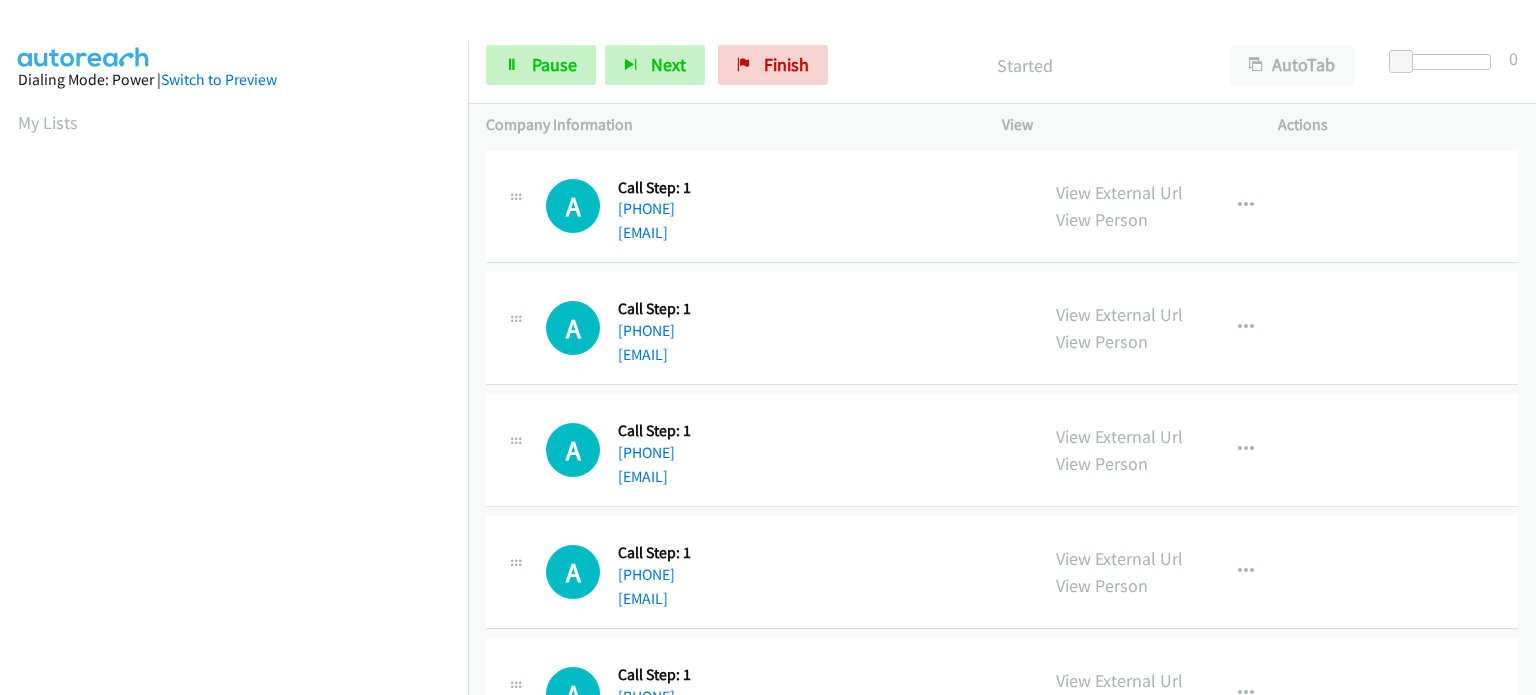 scroll, scrollTop: 0, scrollLeft: 0, axis: both 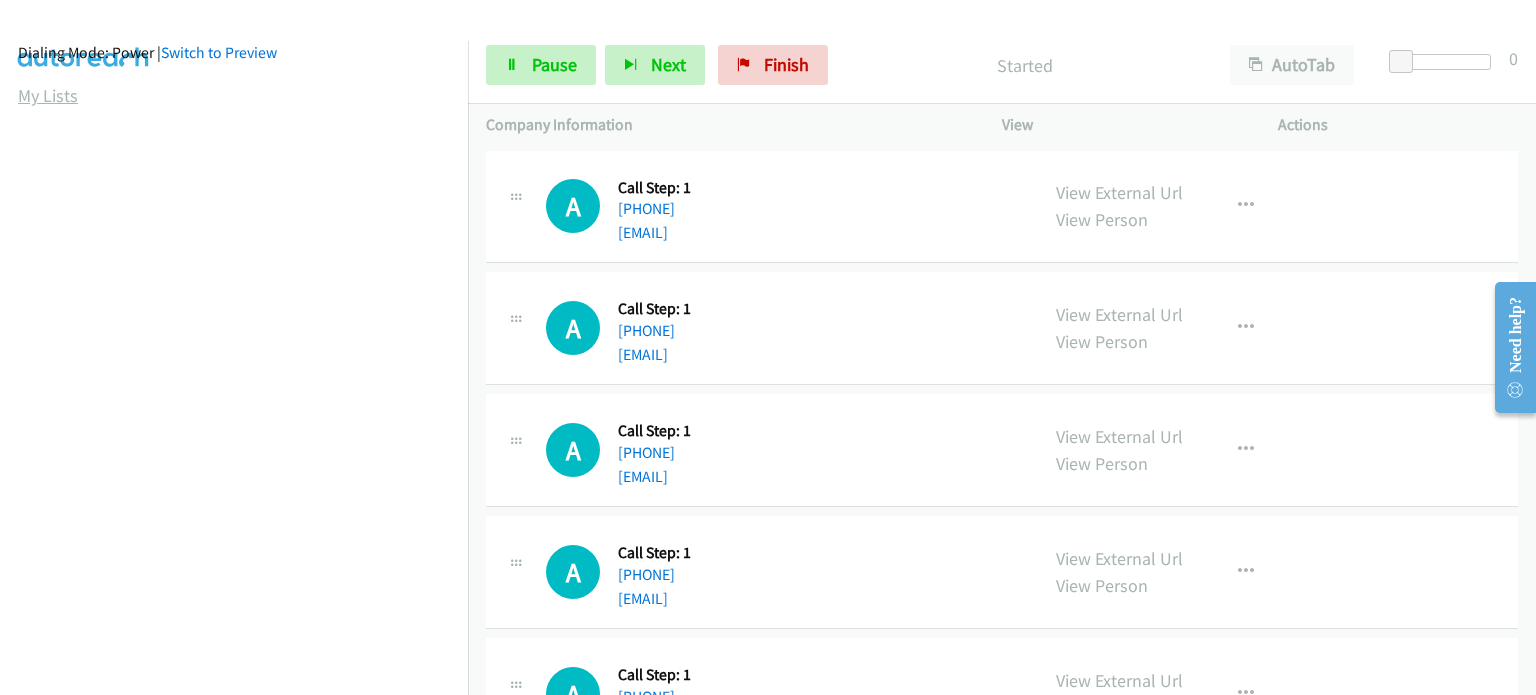 click on "My Lists" at bounding box center (48, 95) 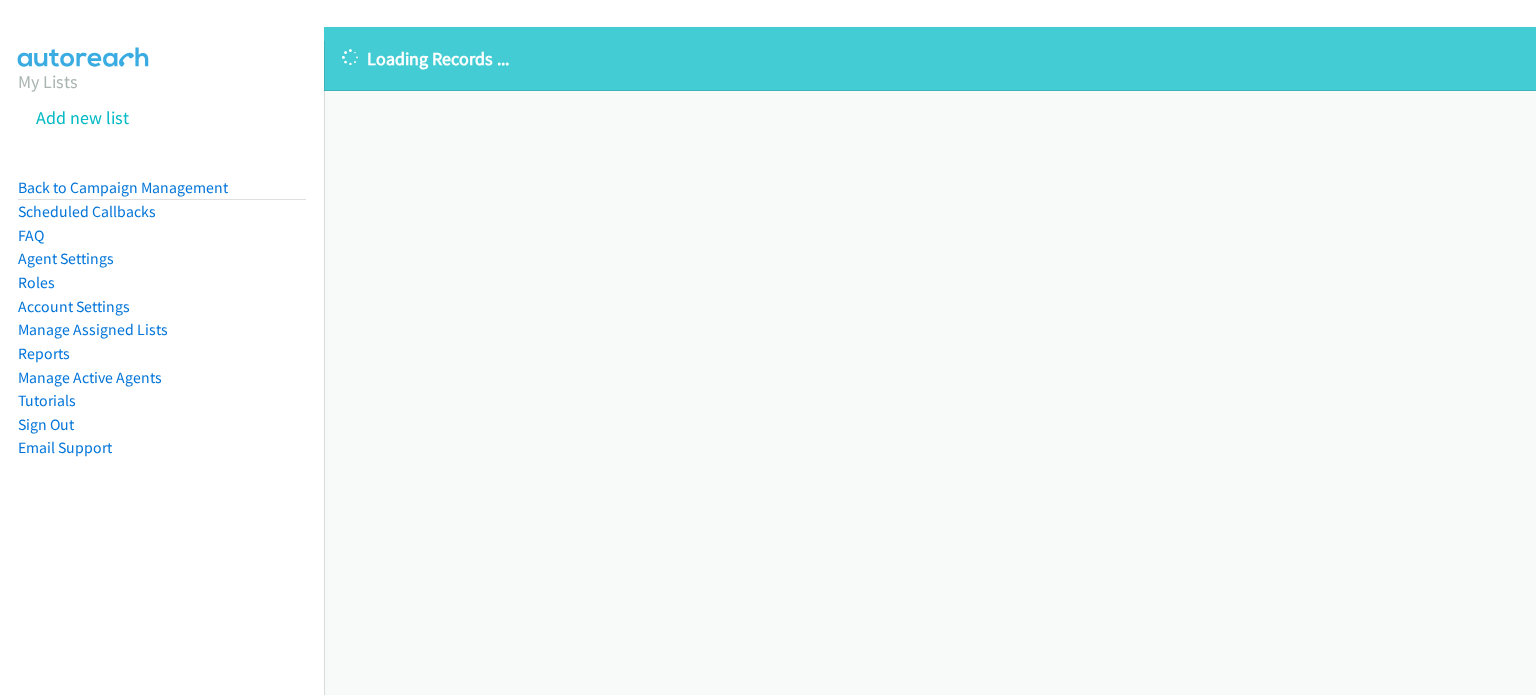 scroll, scrollTop: 0, scrollLeft: 0, axis: both 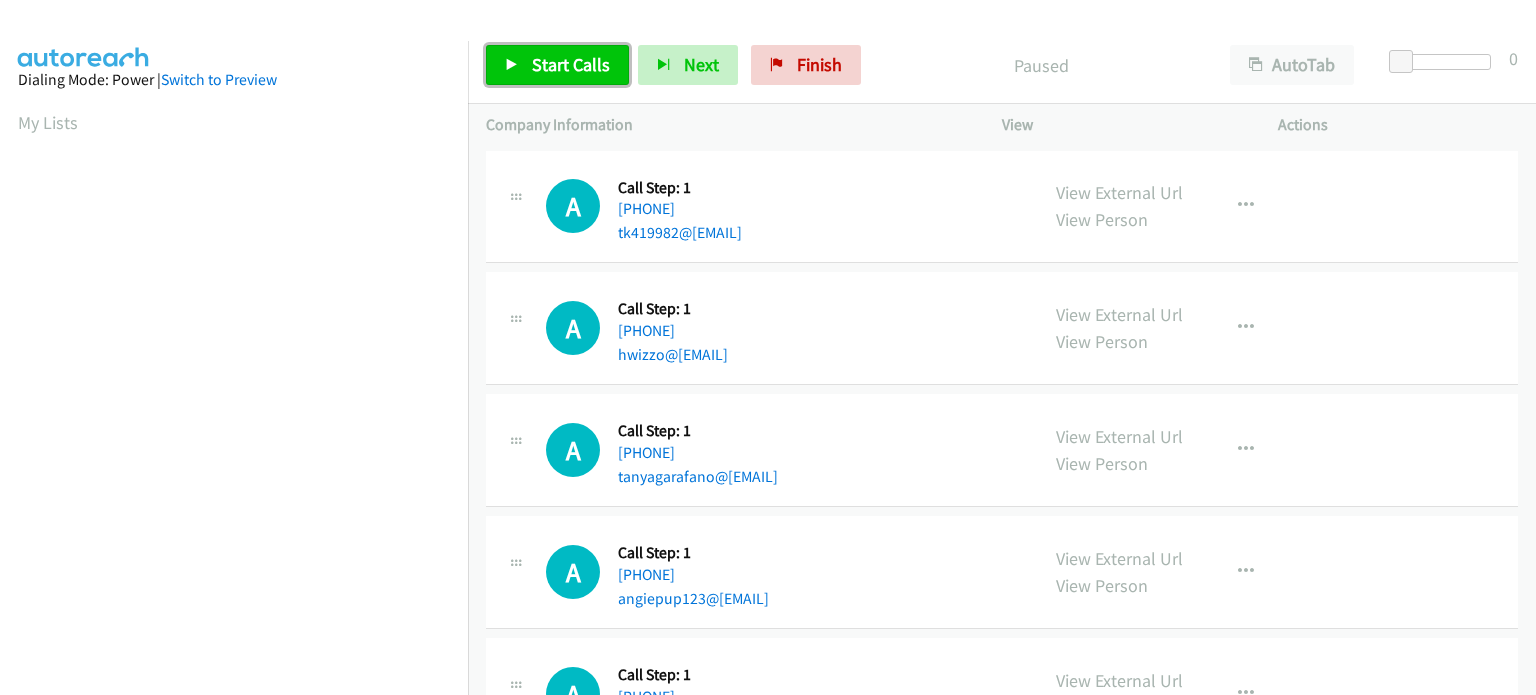 click on "Start Calls" at bounding box center [557, 65] 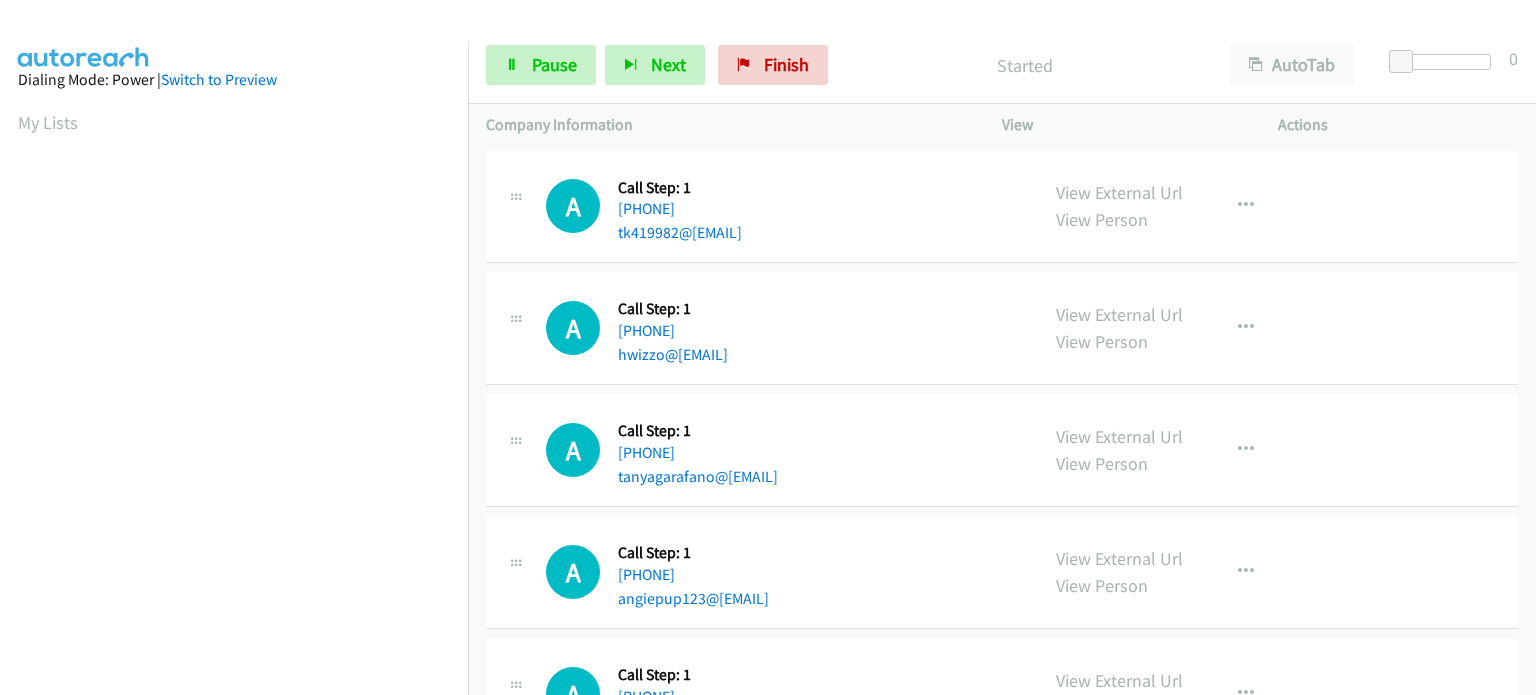 scroll, scrollTop: 0, scrollLeft: 0, axis: both 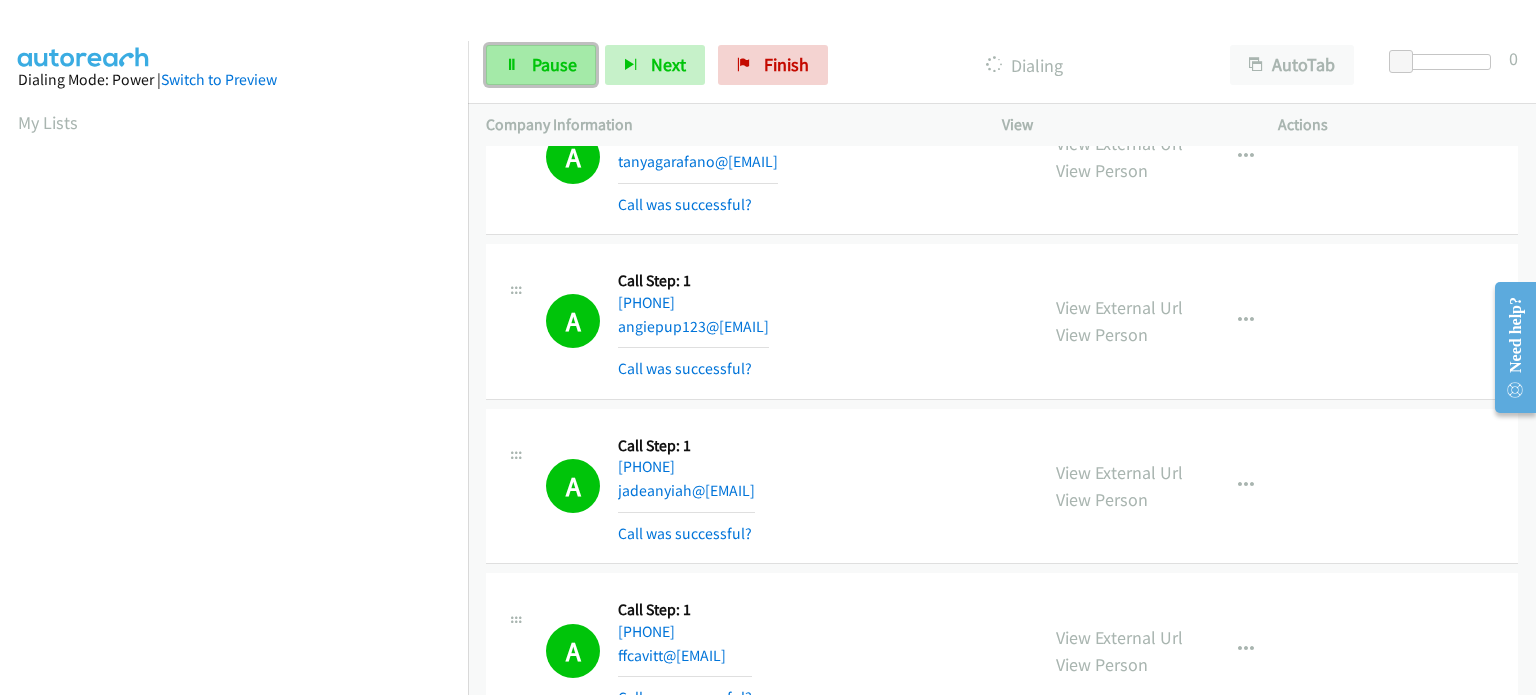 click on "Pause" at bounding box center (554, 64) 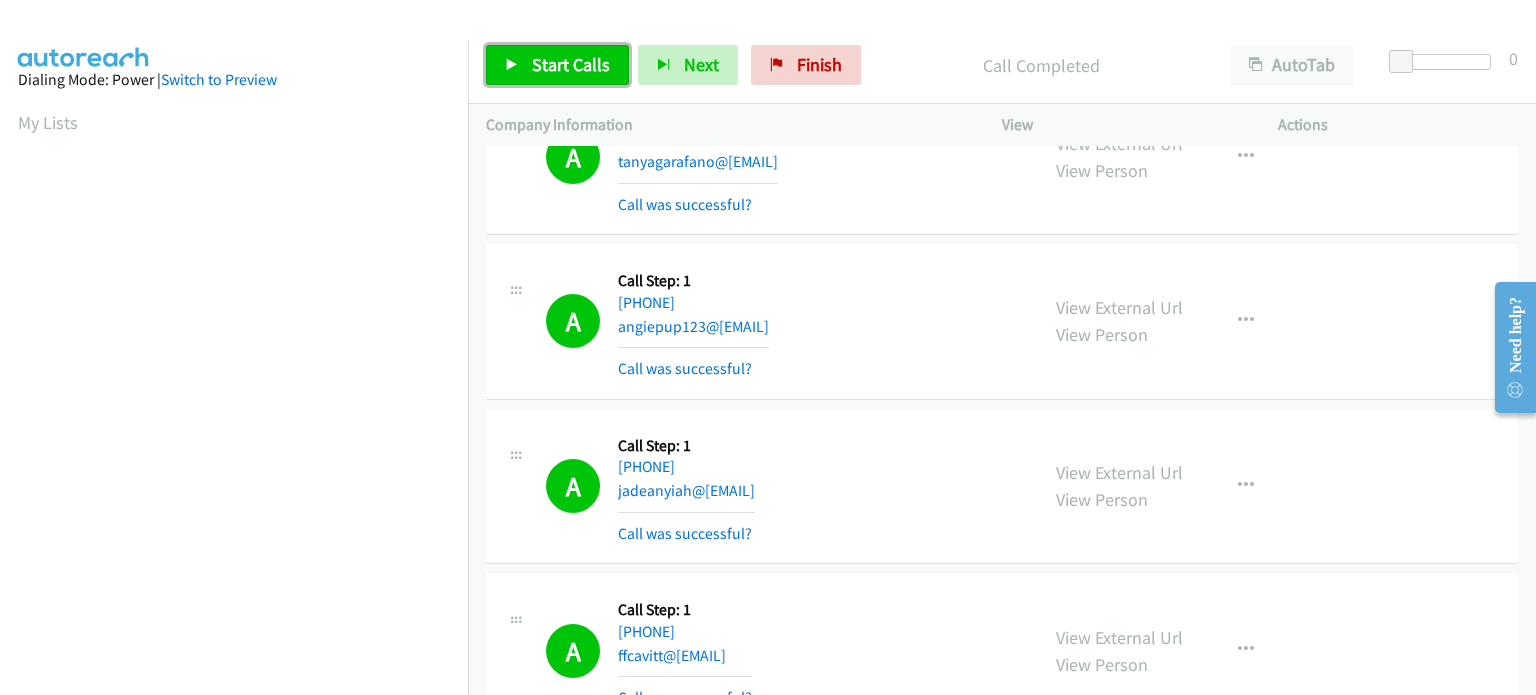 click on "Start Calls" at bounding box center [571, 64] 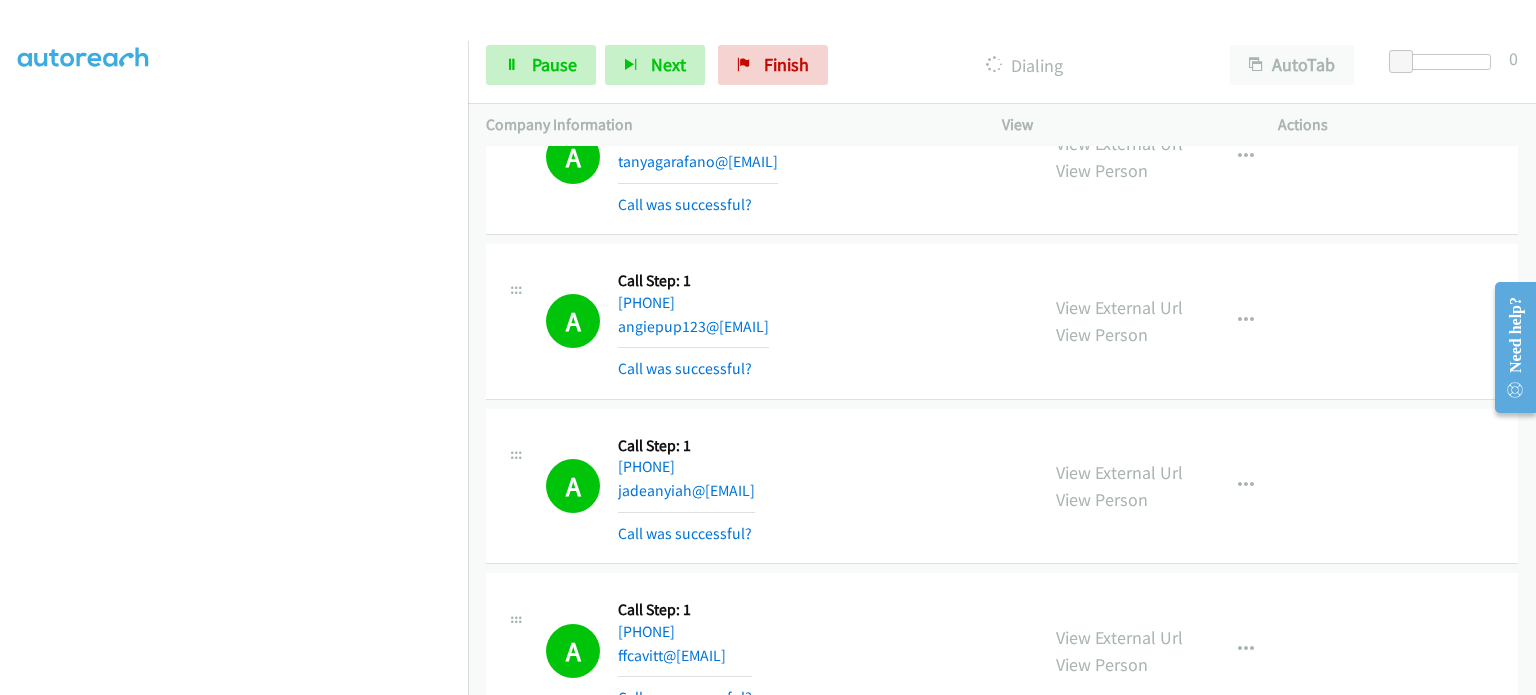 scroll, scrollTop: 427, scrollLeft: 0, axis: vertical 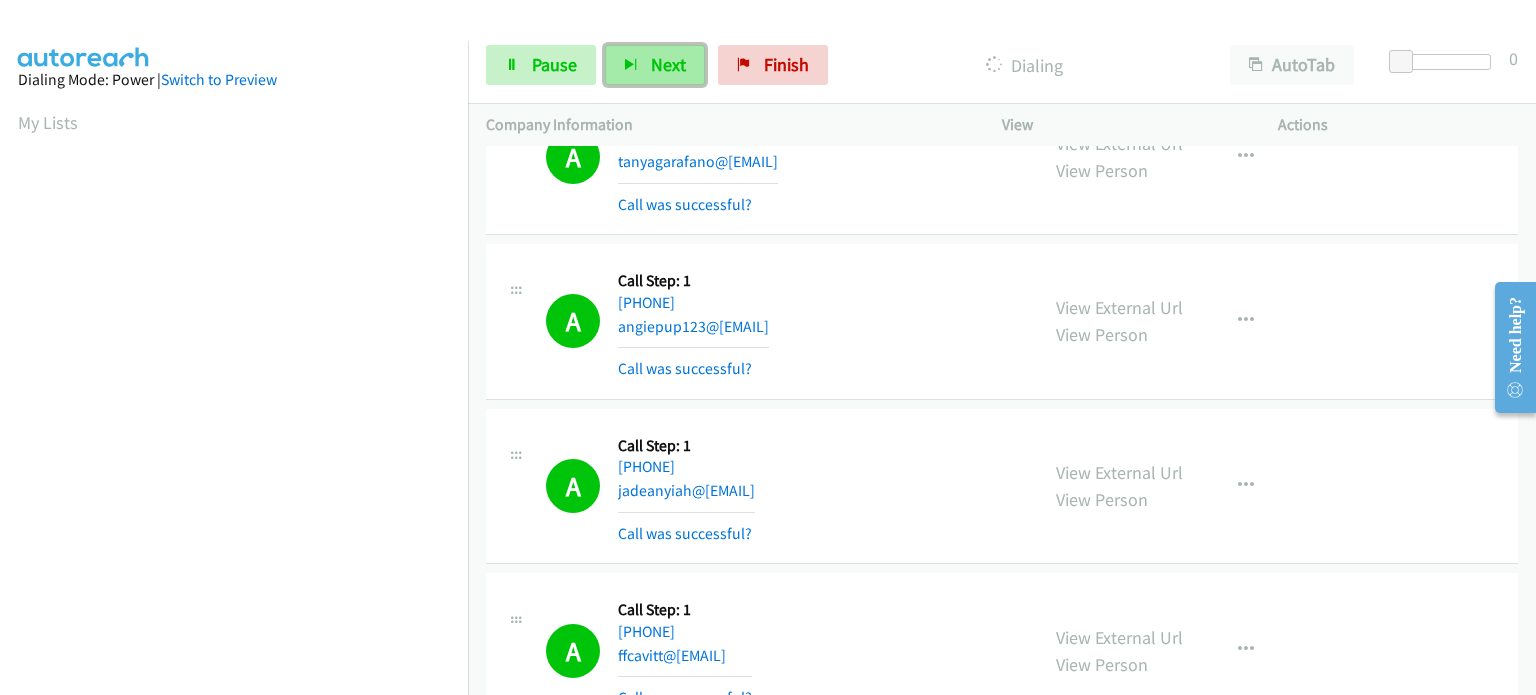 click on "Next" at bounding box center (668, 64) 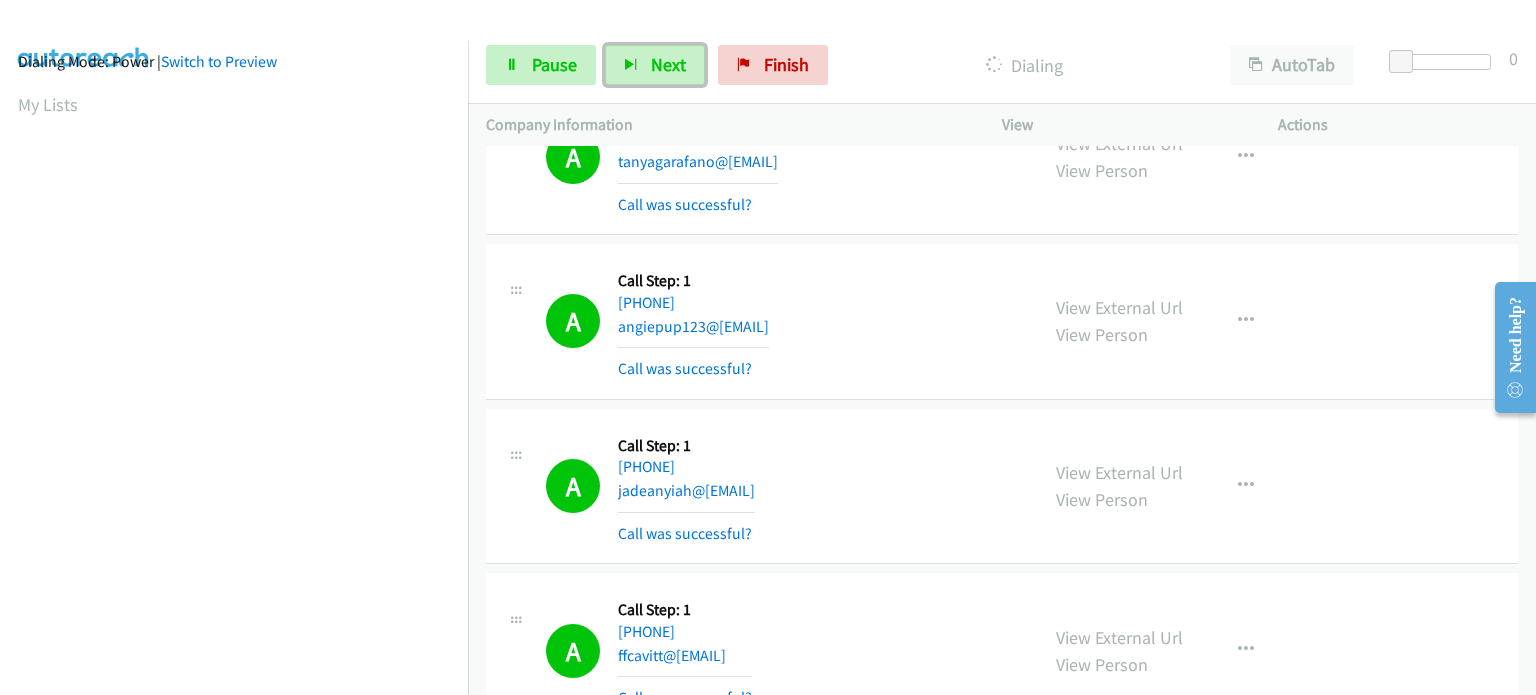 scroll, scrollTop: 0, scrollLeft: 0, axis: both 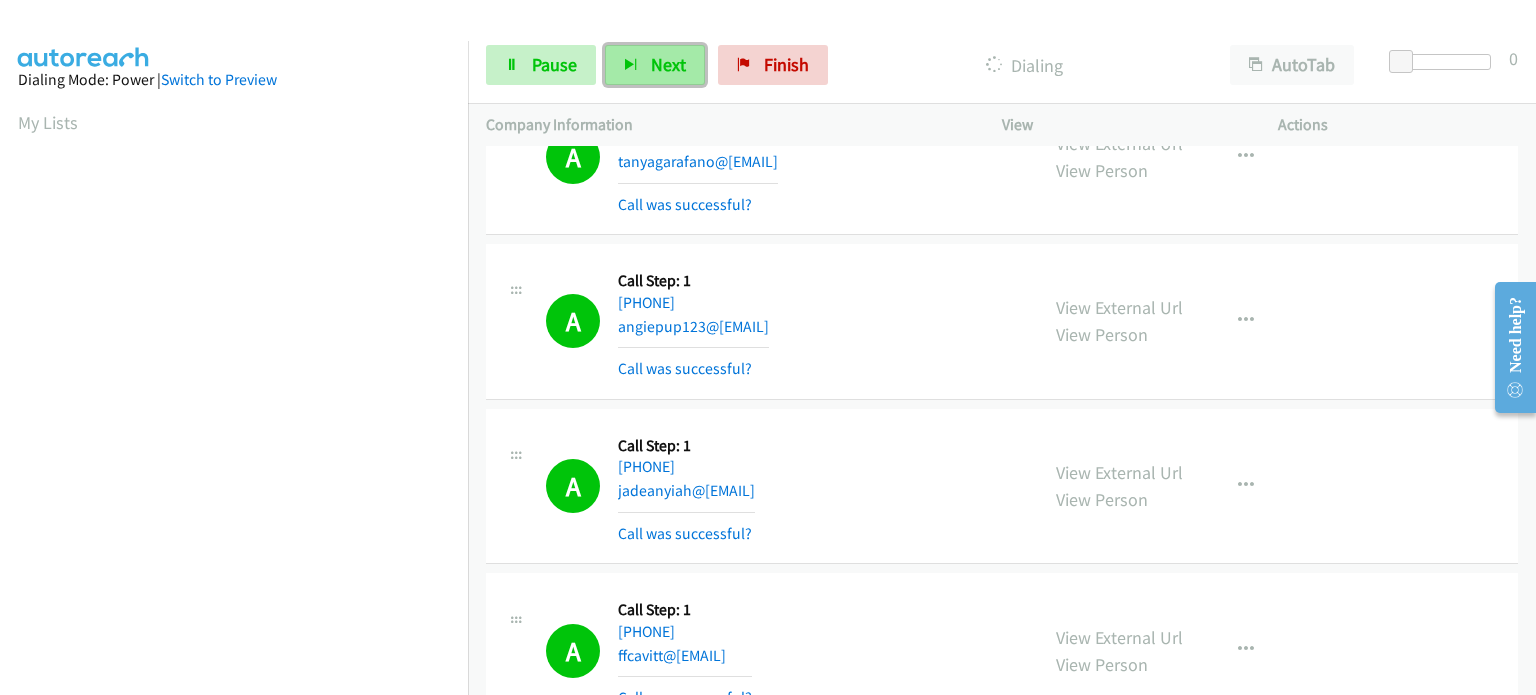 click on "Next" at bounding box center (655, 65) 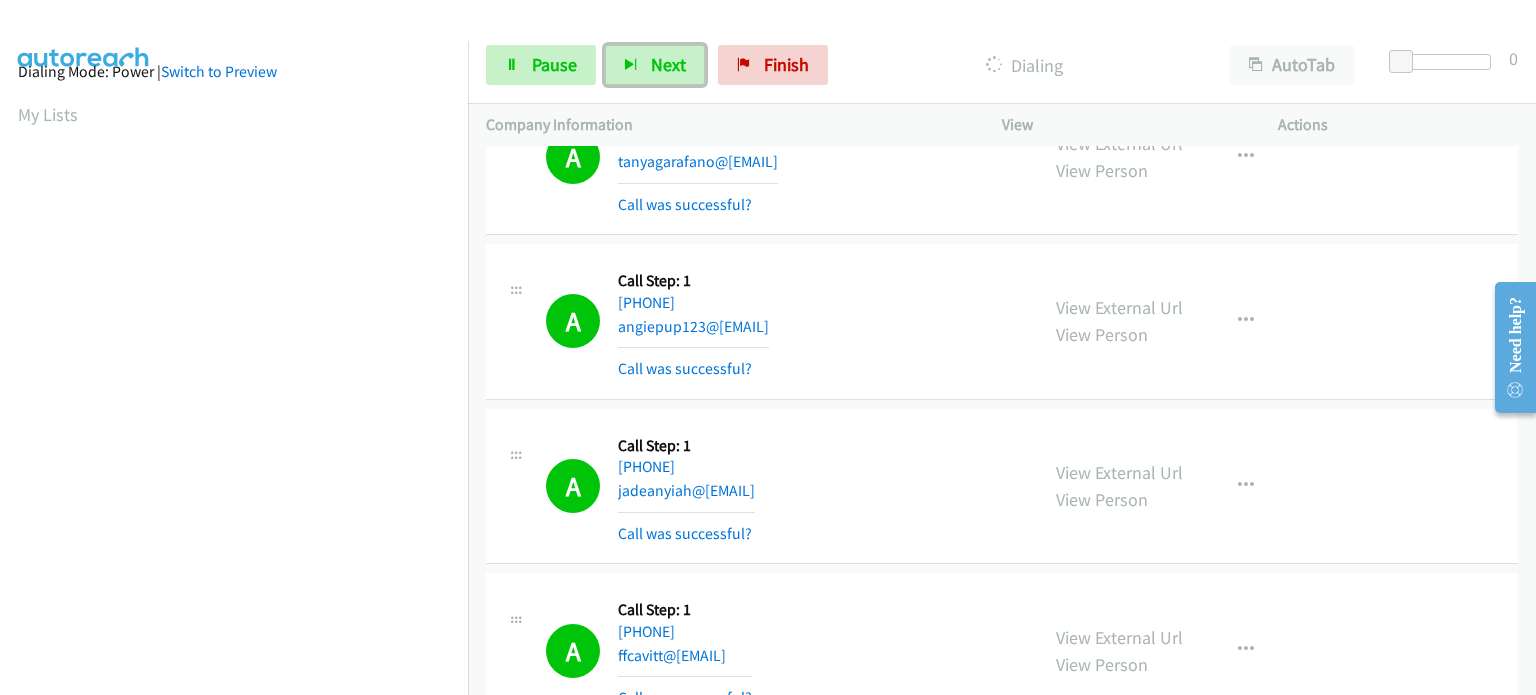 scroll, scrollTop: 0, scrollLeft: 0, axis: both 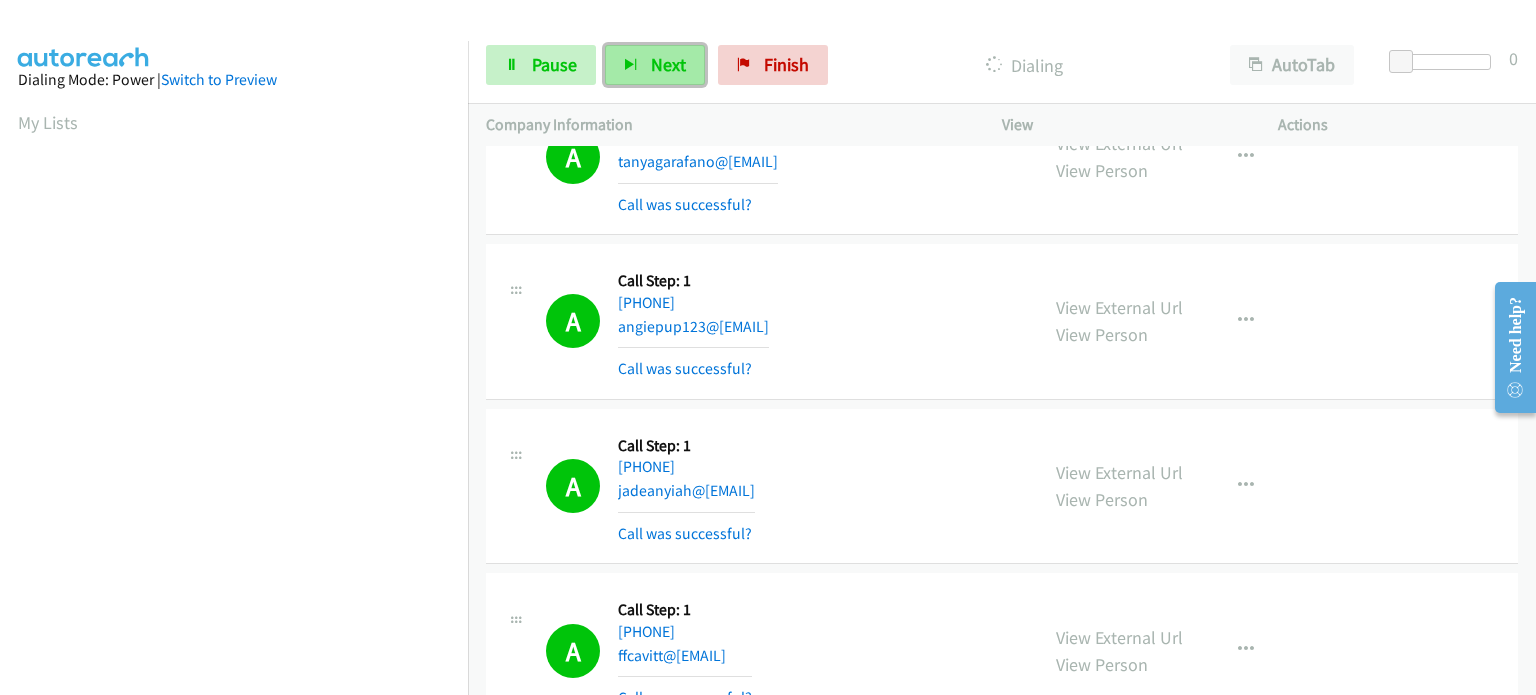 click on "Next" at bounding box center (668, 64) 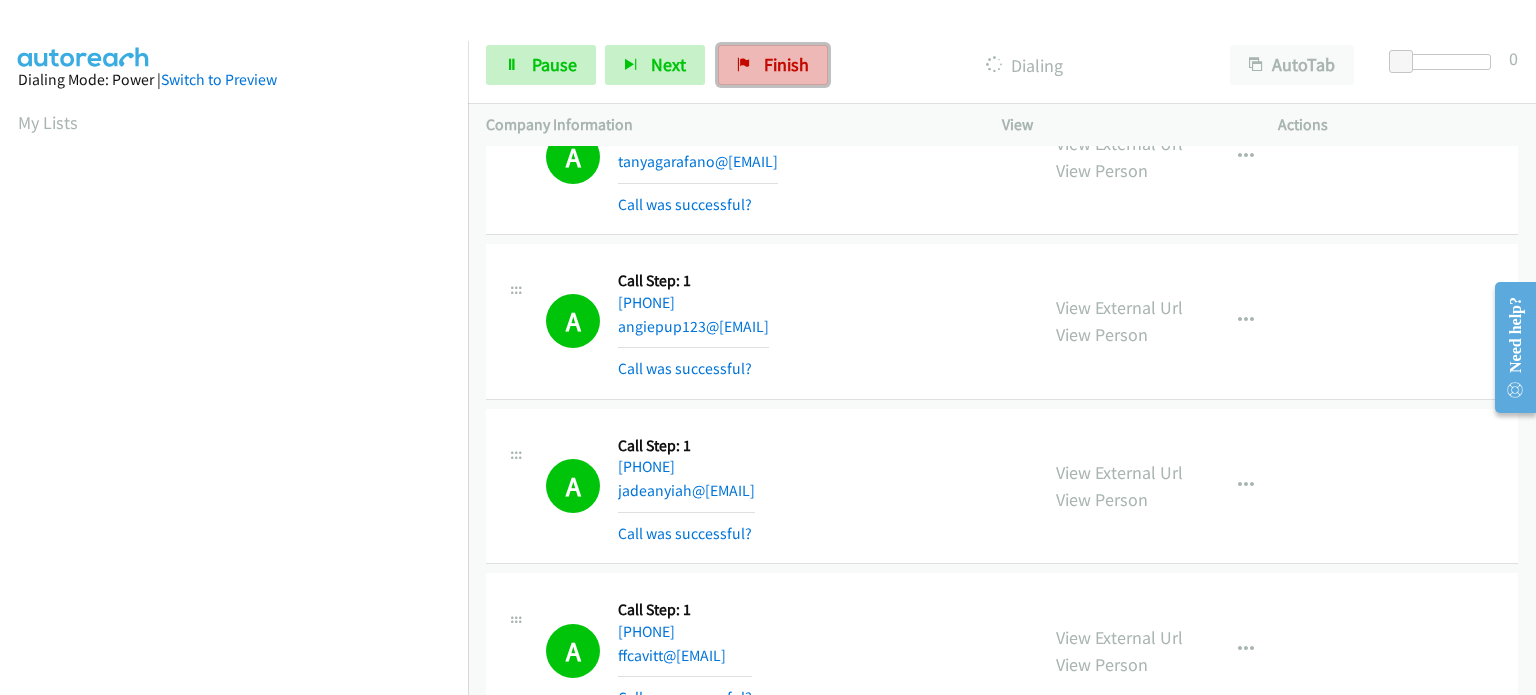 click at bounding box center (744, 66) 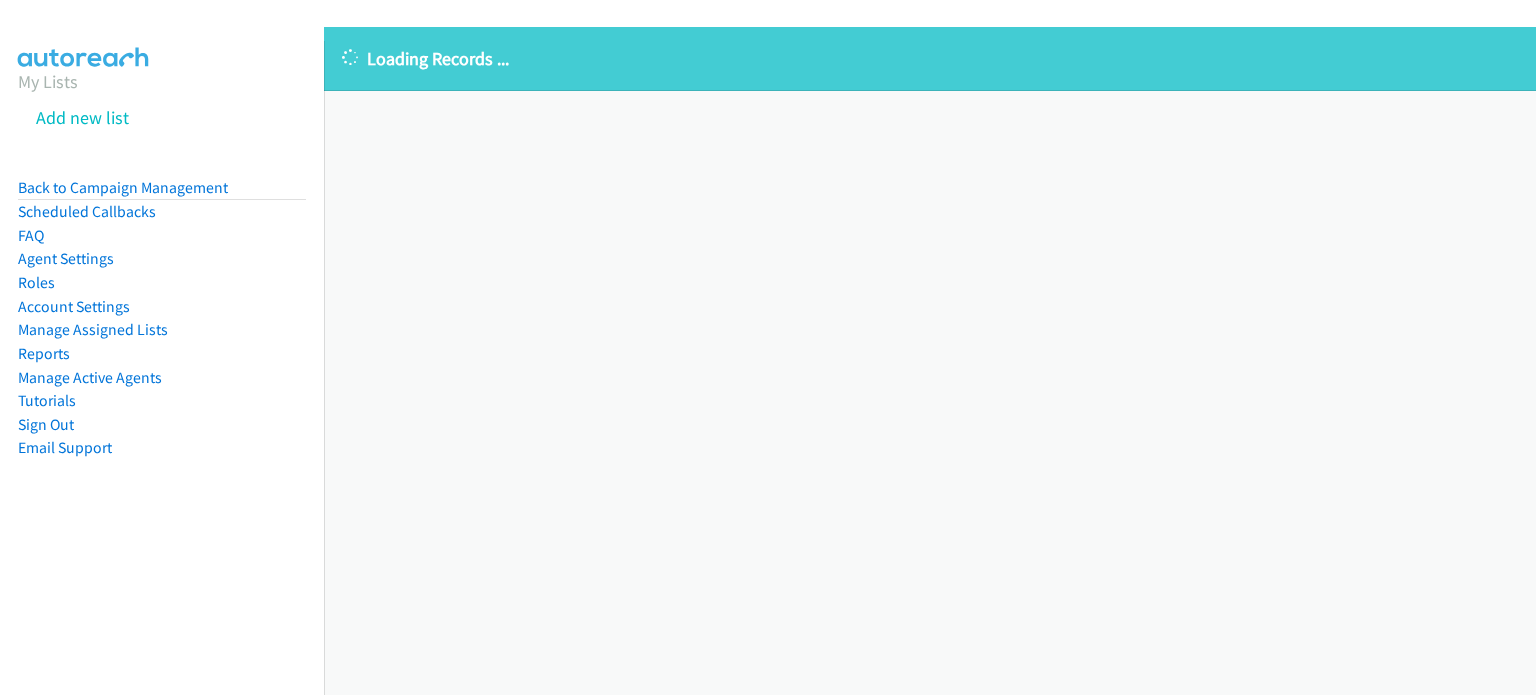 scroll, scrollTop: 0, scrollLeft: 0, axis: both 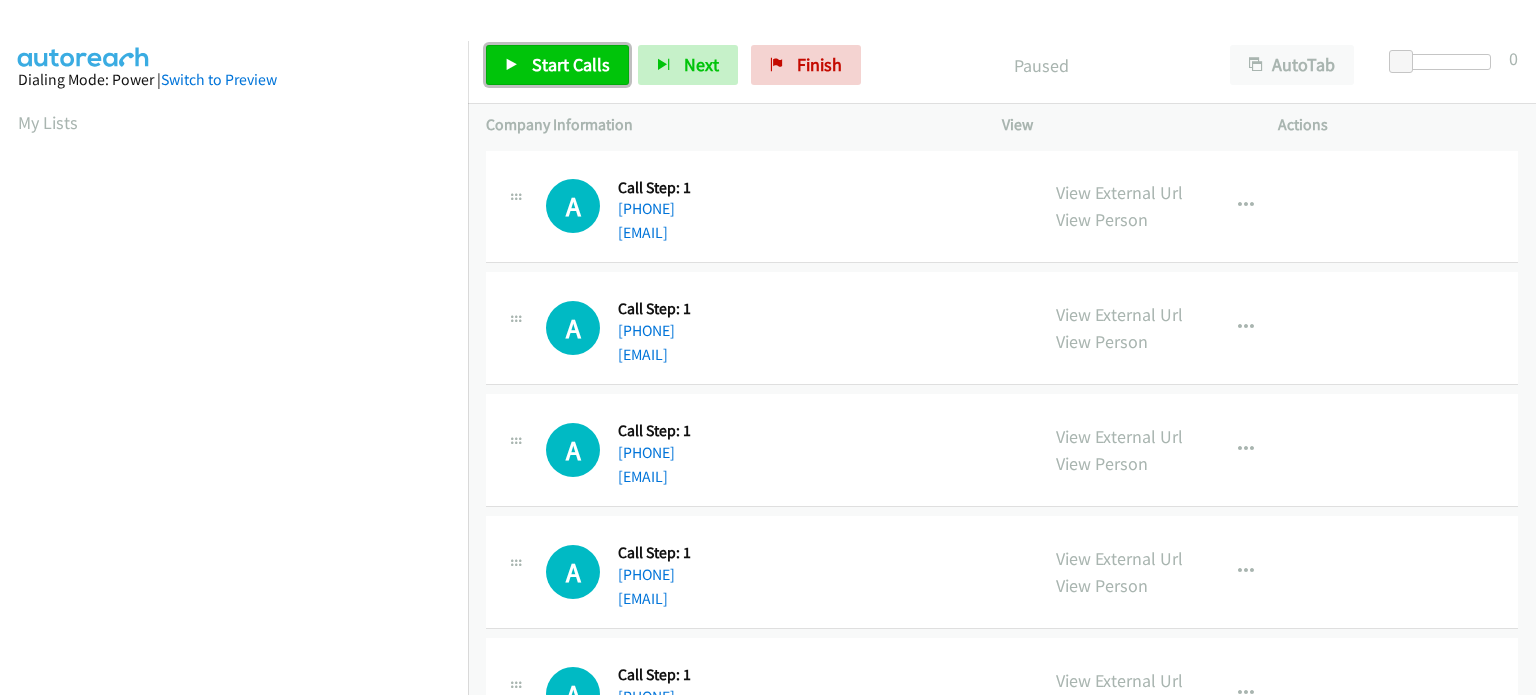 click on "Start Calls" at bounding box center [571, 64] 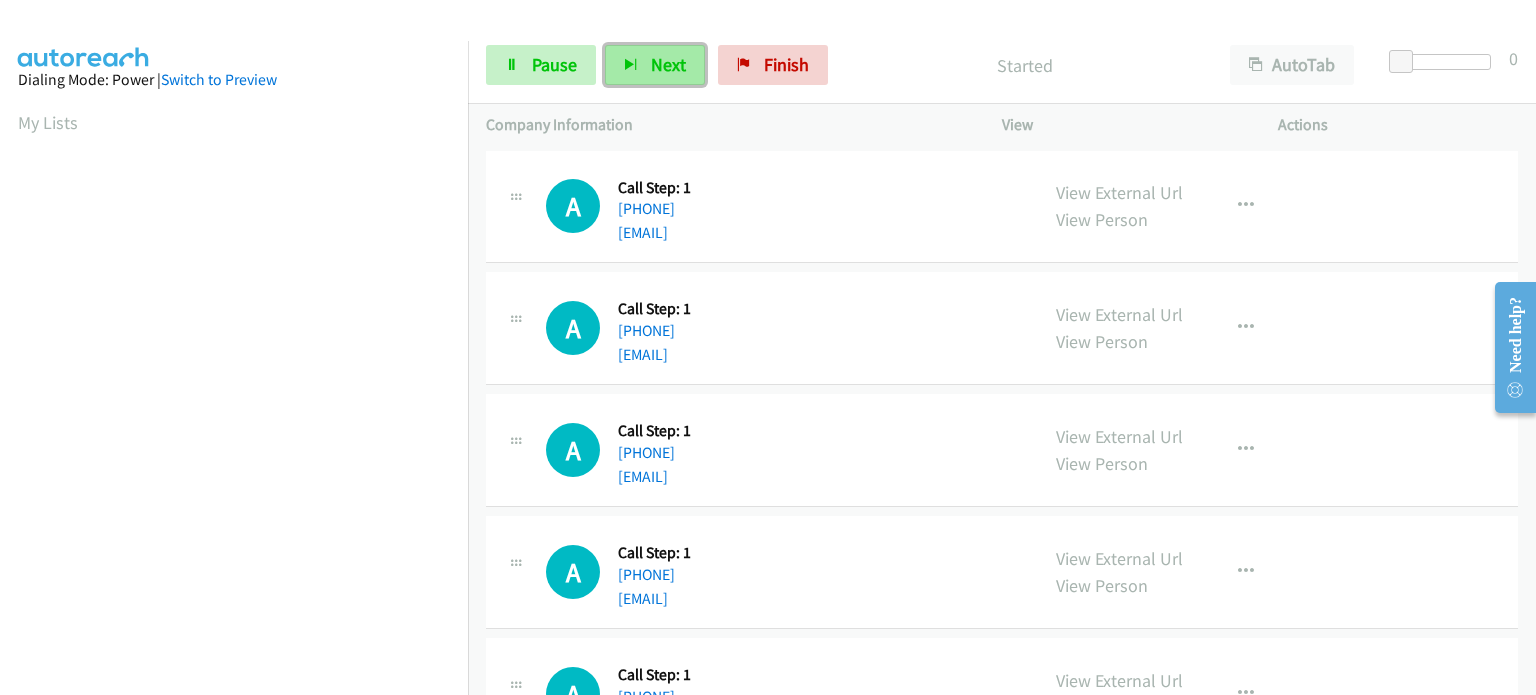 click on "Next" at bounding box center (668, 64) 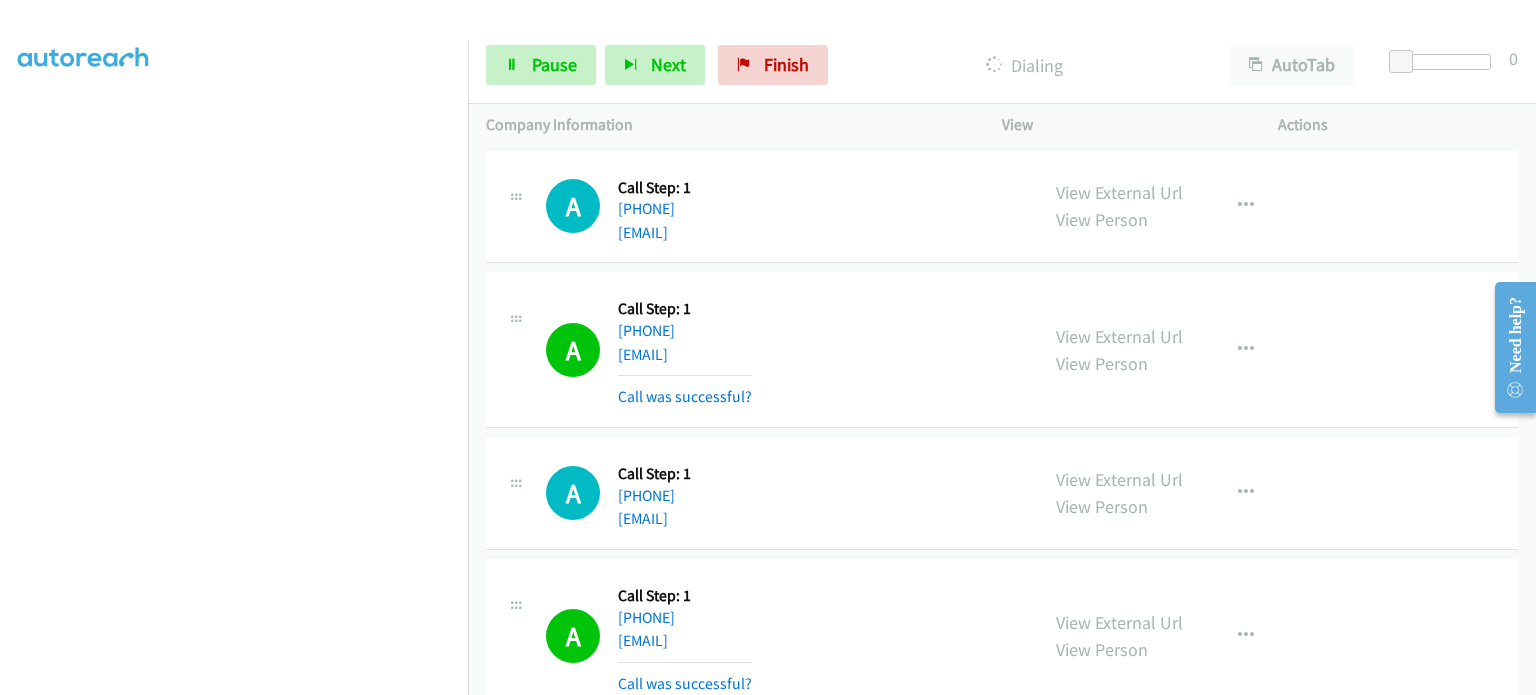 scroll, scrollTop: 0, scrollLeft: 0, axis: both 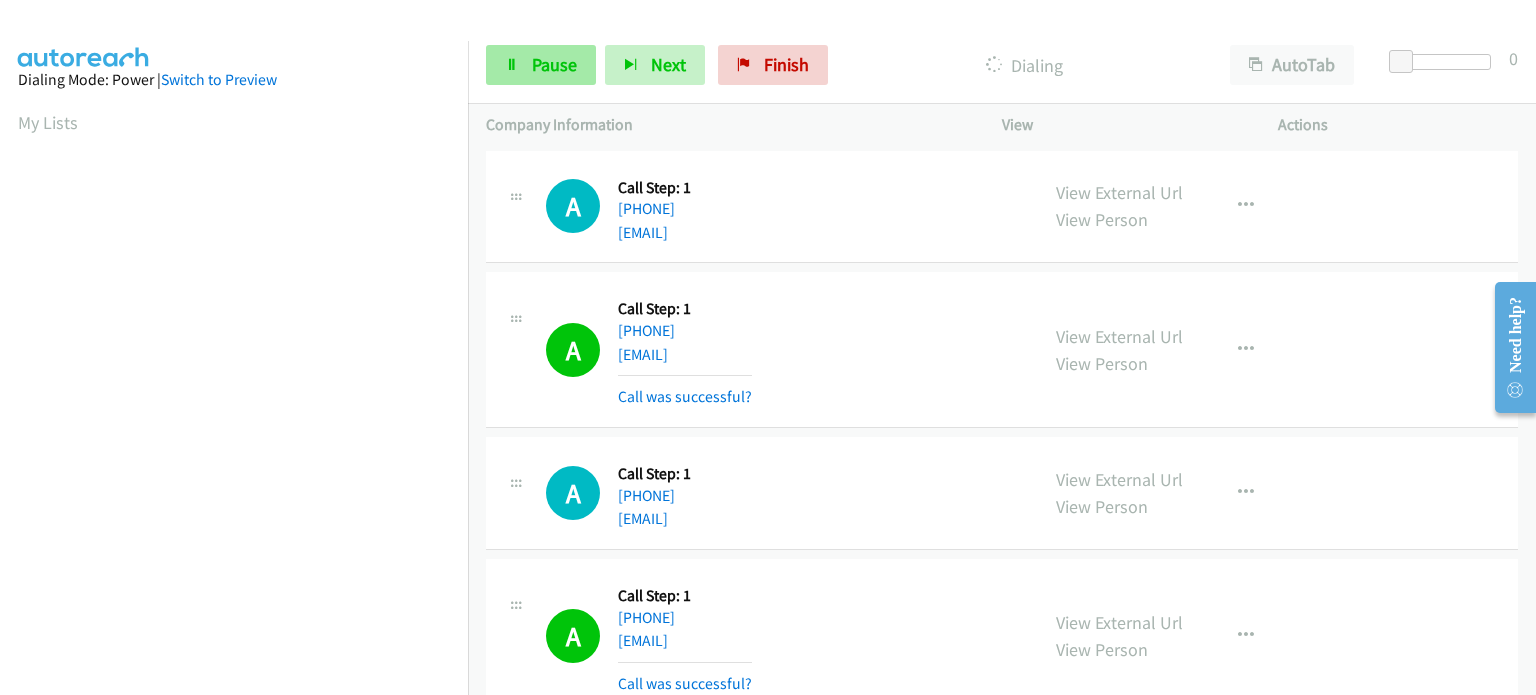 drag, startPoint x: 531, startPoint y: 89, endPoint x: 534, endPoint y: 70, distance: 19.235384 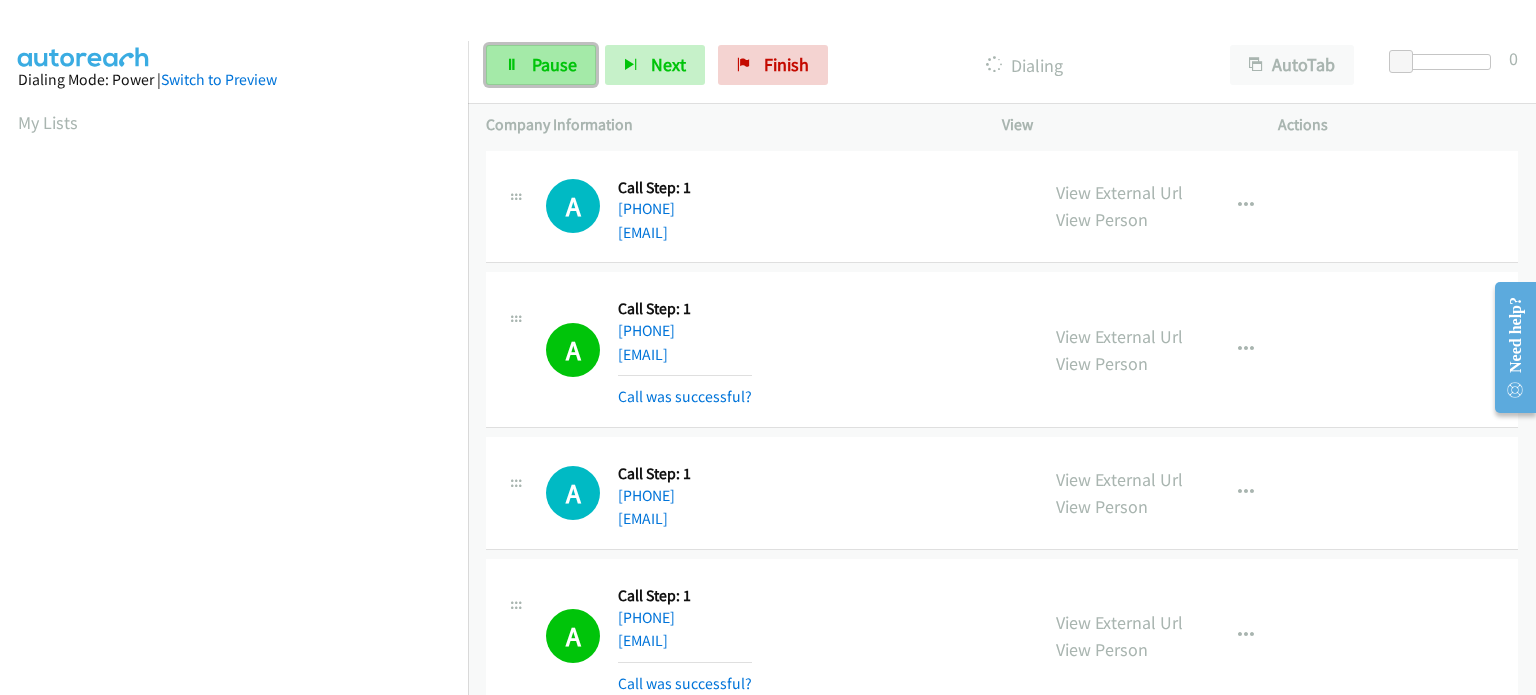 click on "Pause" at bounding box center (554, 64) 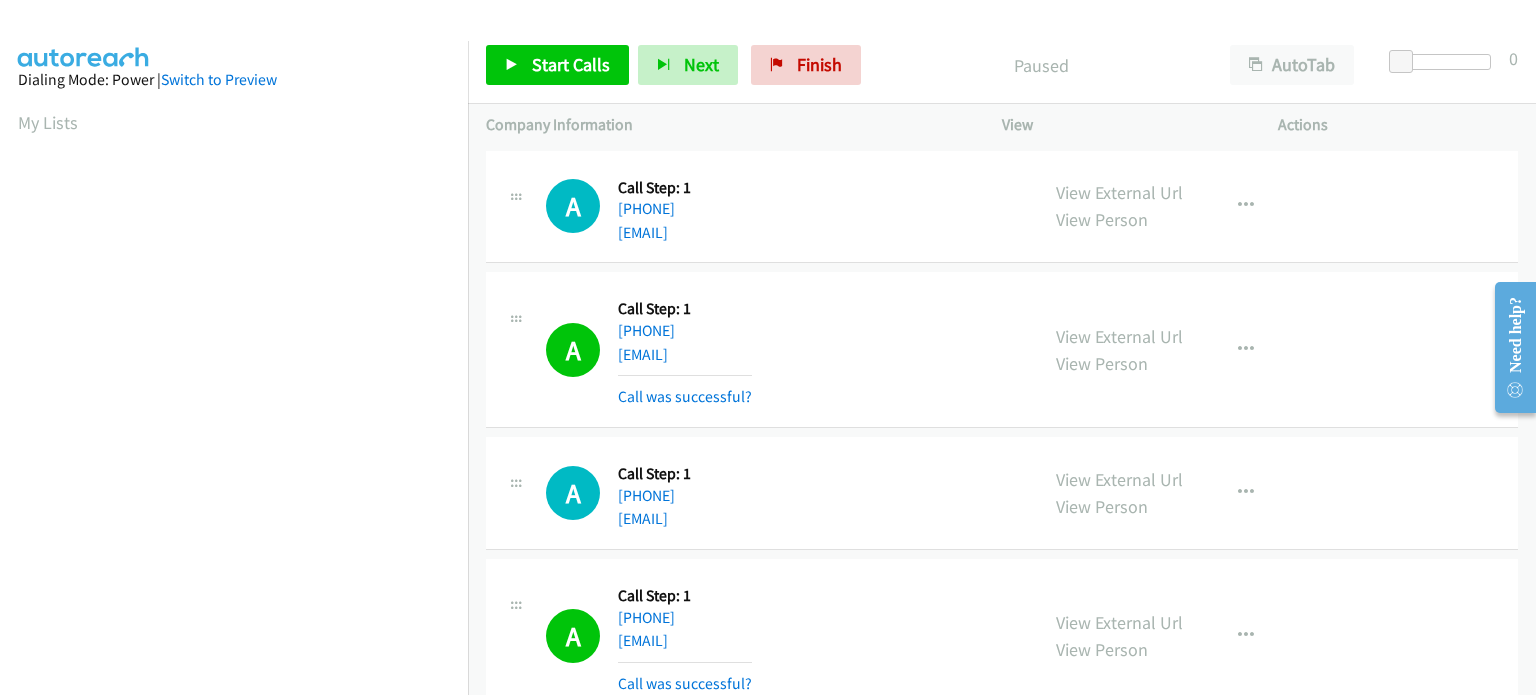 scroll, scrollTop: 427, scrollLeft: 0, axis: vertical 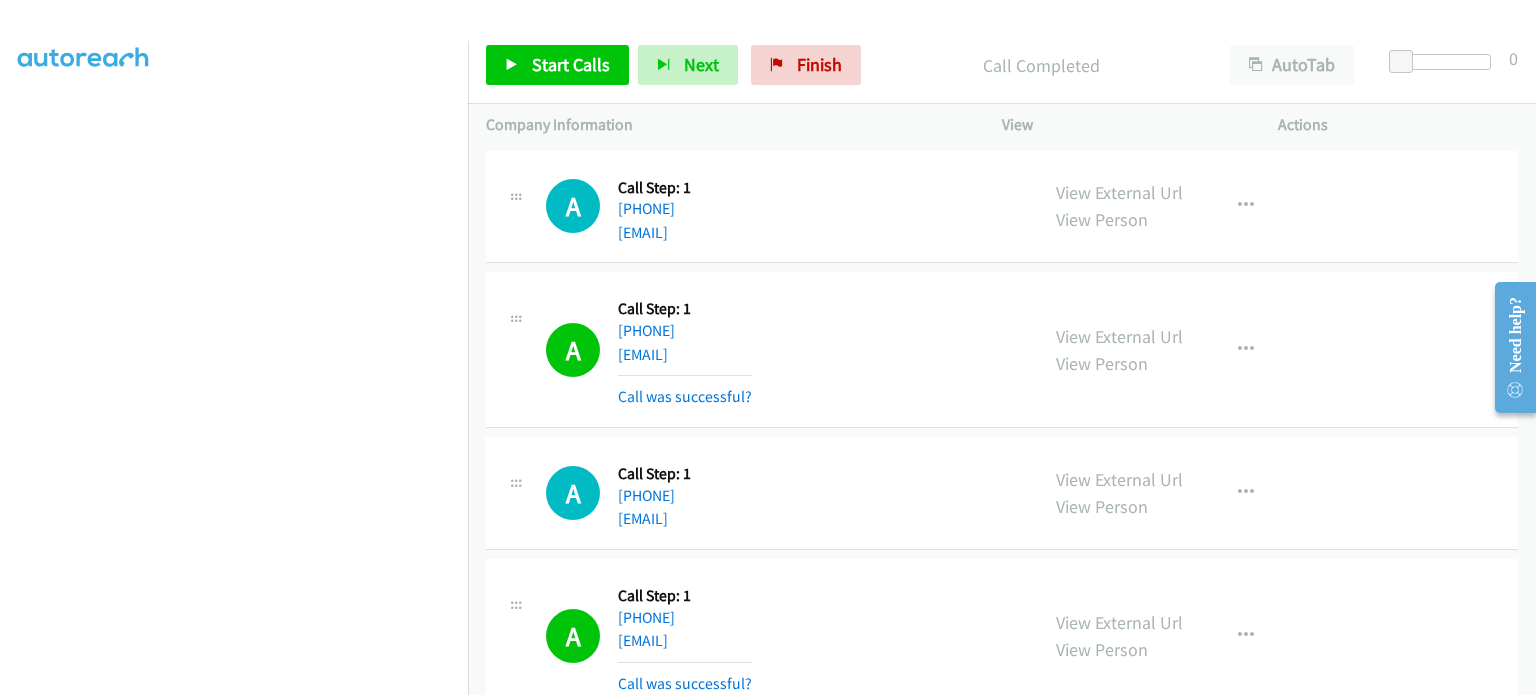 click on "Start Calls
Pause
Next
Finish
Call Completed
AutoTab
AutoTab
0" at bounding box center (1002, 65) 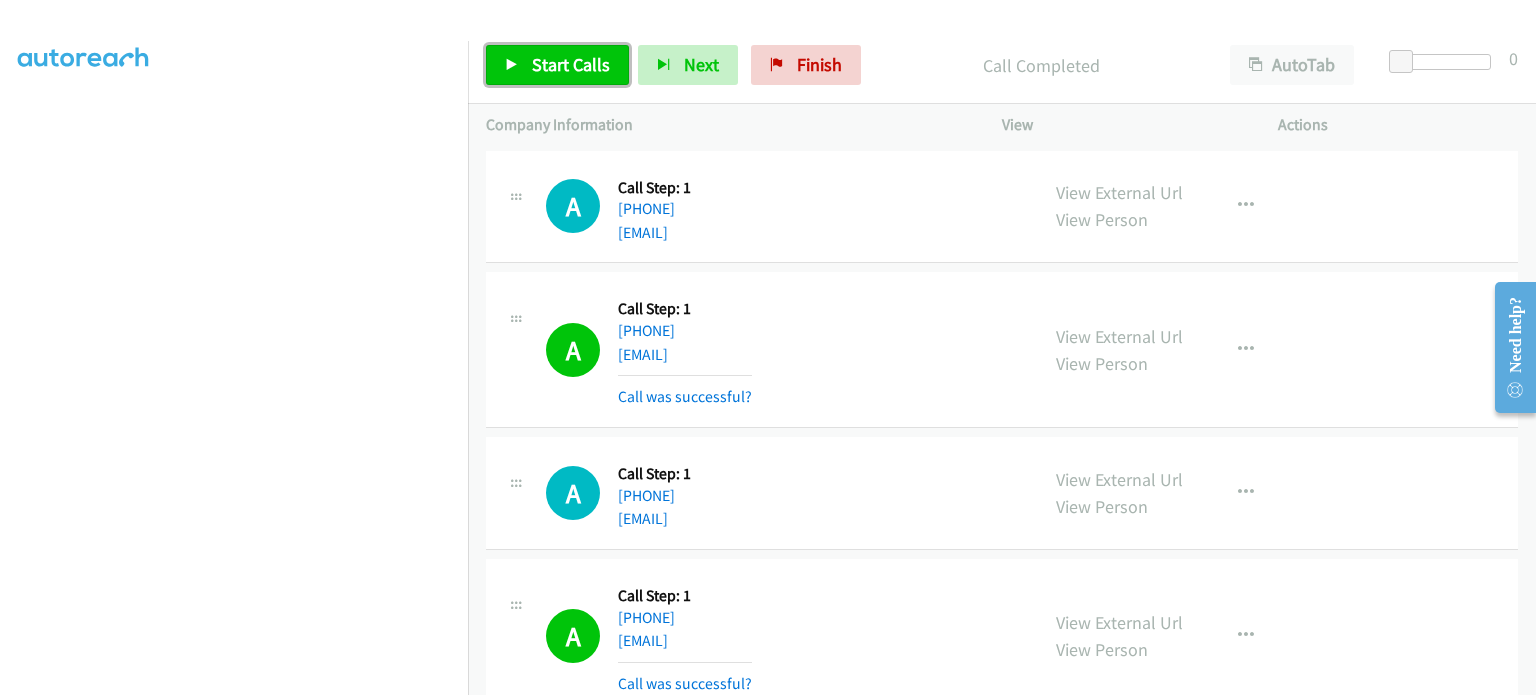 click on "Start Calls" at bounding box center (571, 64) 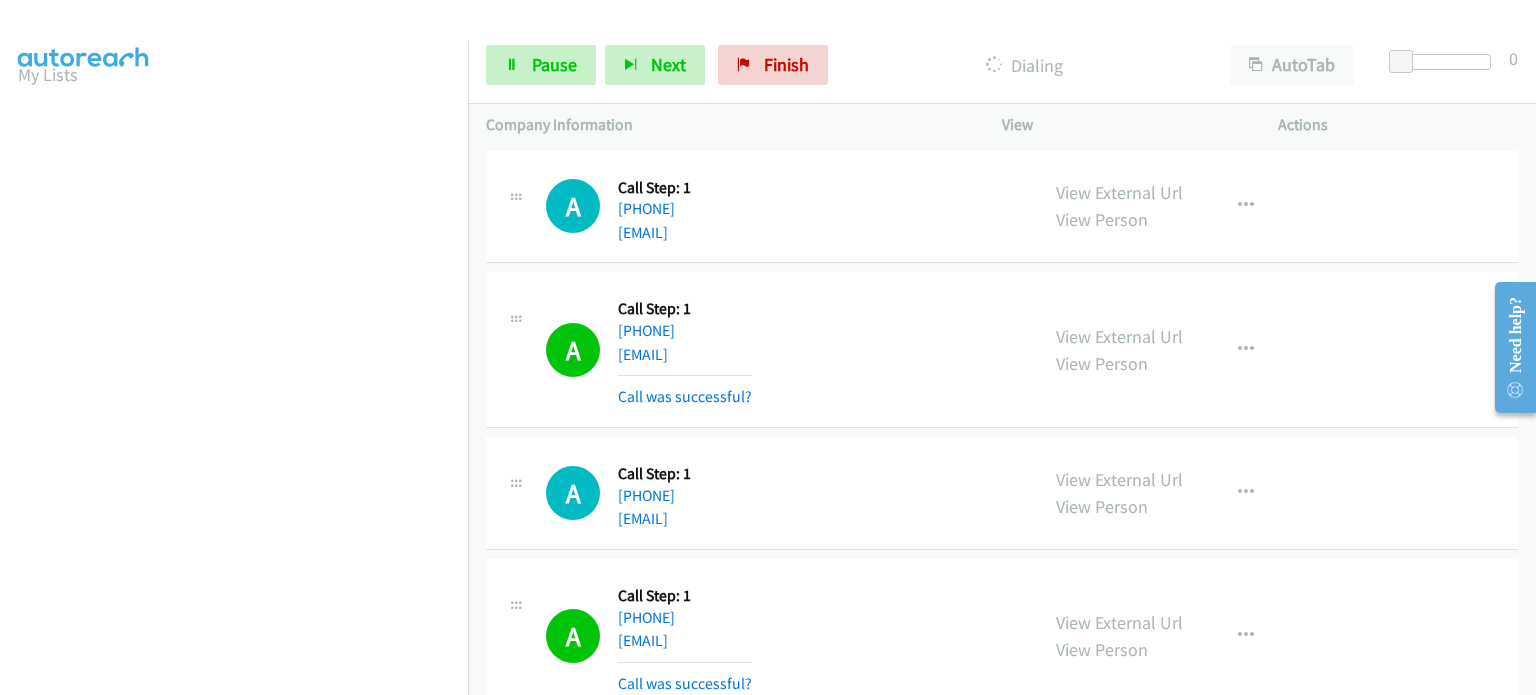 scroll, scrollTop: 27, scrollLeft: 0, axis: vertical 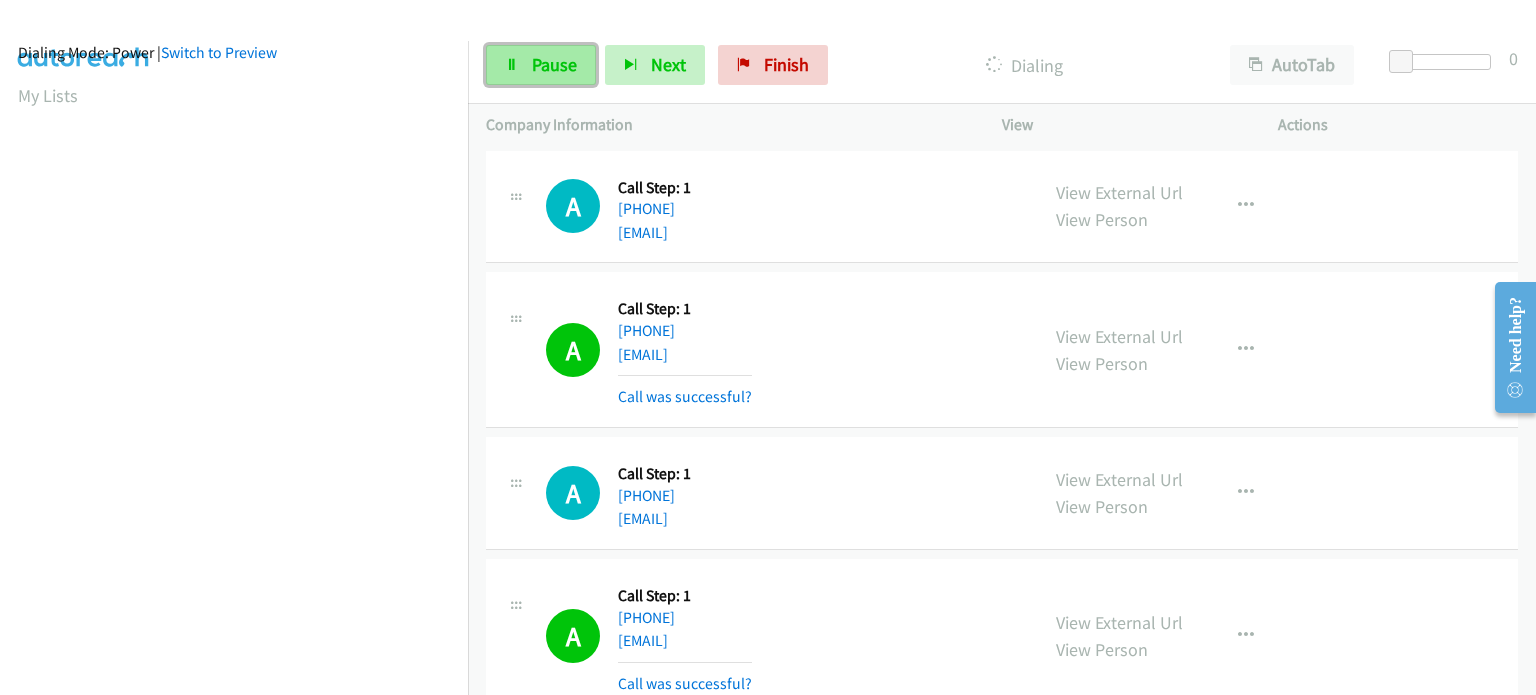 click on "Pause" at bounding box center [541, 65] 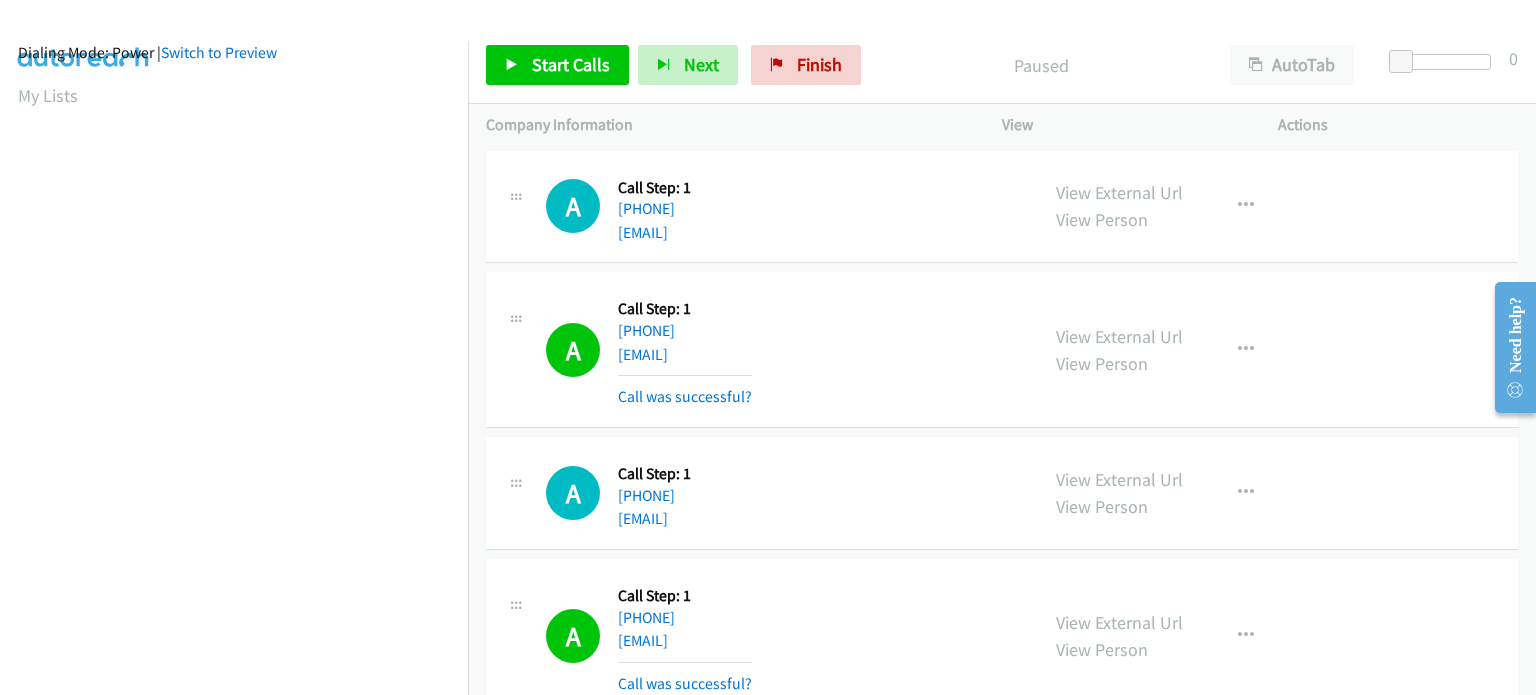 scroll, scrollTop: 427, scrollLeft: 0, axis: vertical 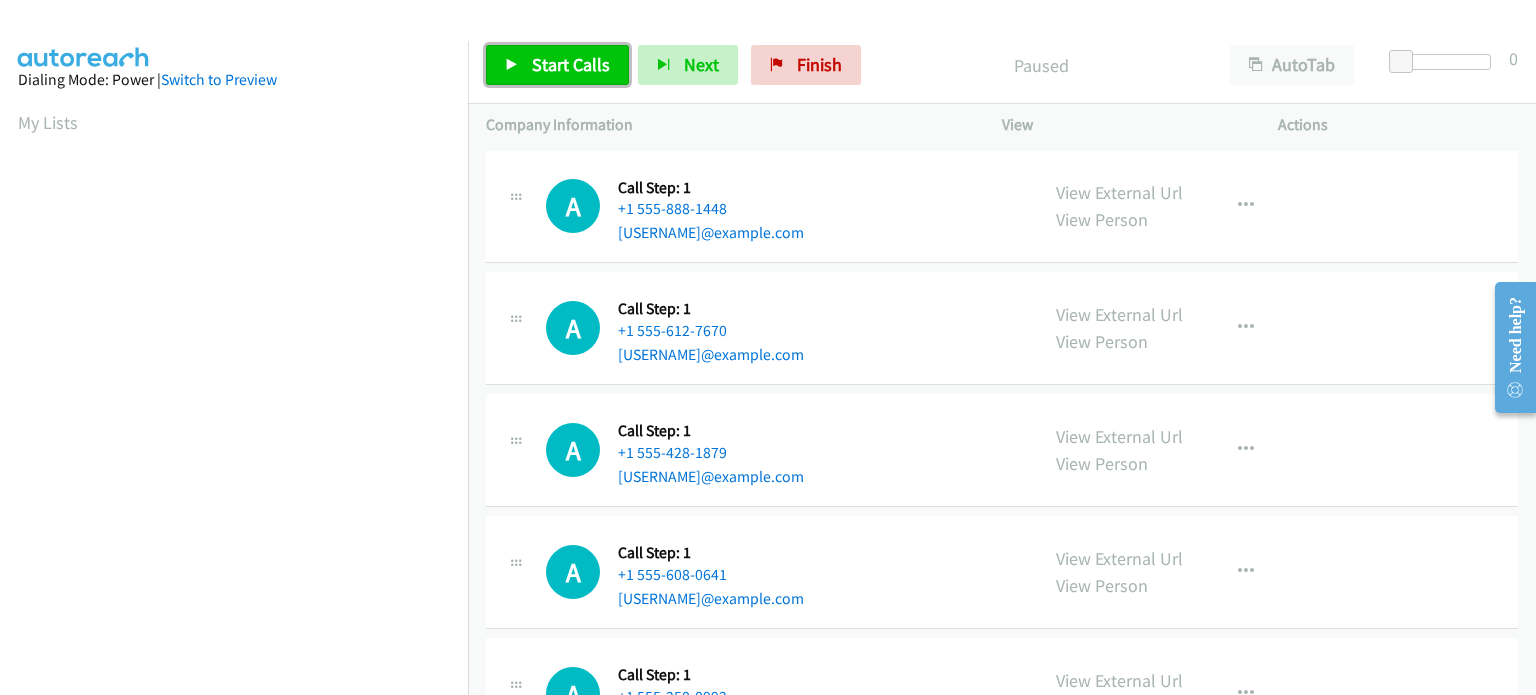 click on "Start Calls" at bounding box center [571, 64] 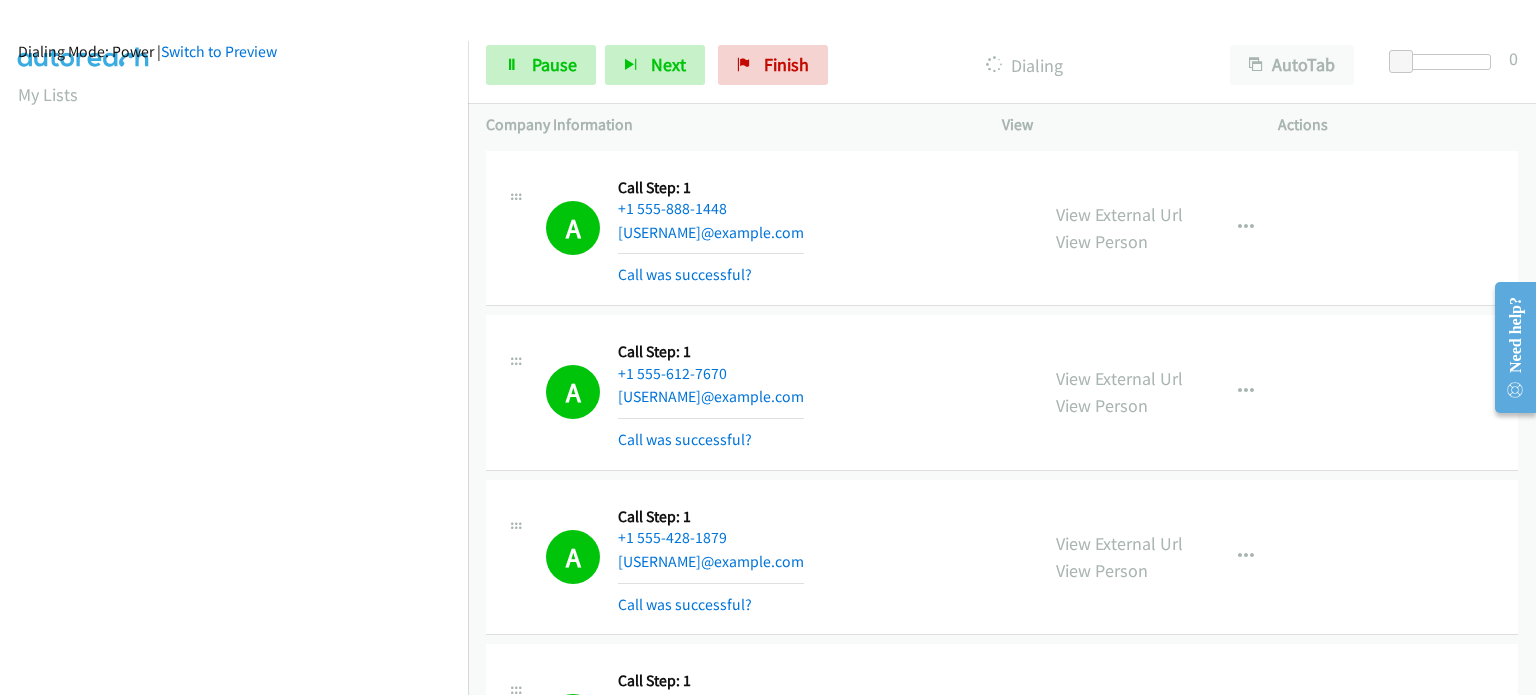 scroll, scrollTop: 27, scrollLeft: 0, axis: vertical 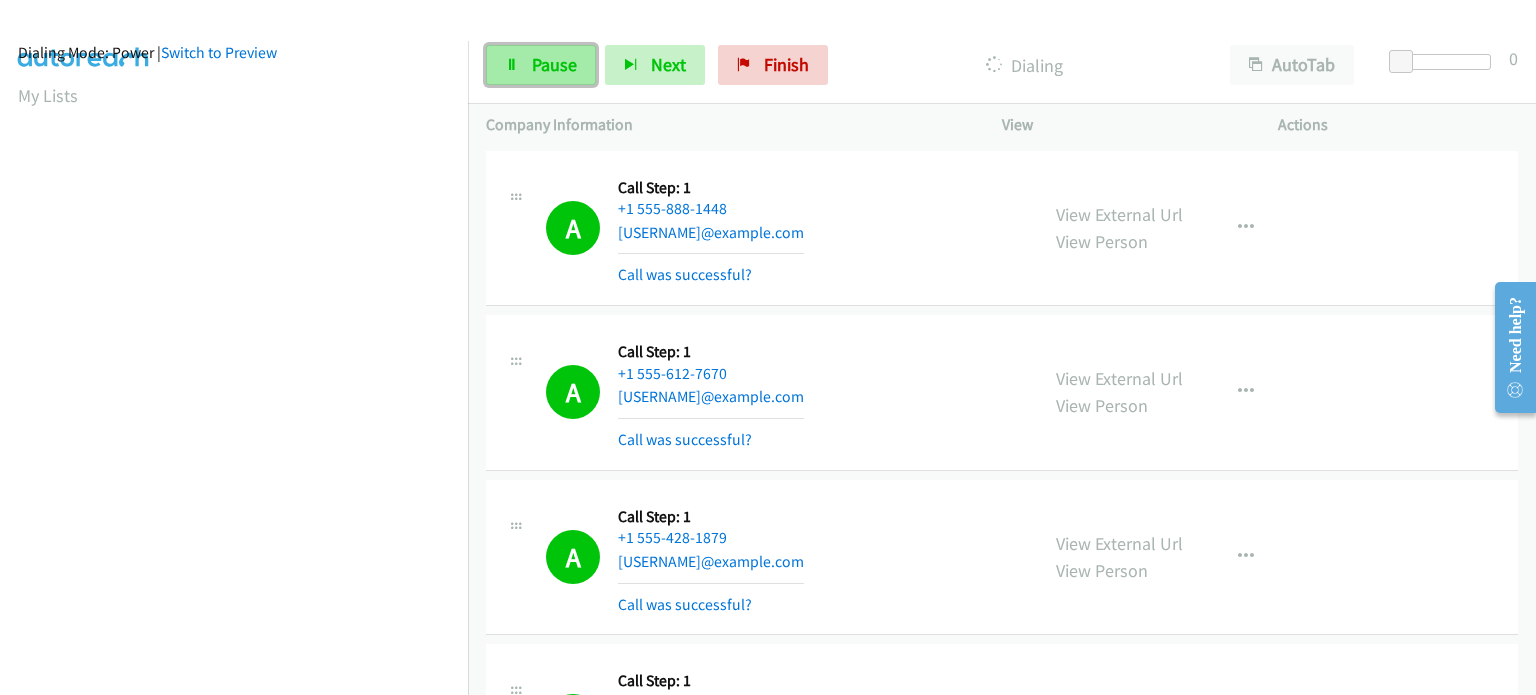 click on "Pause" at bounding box center [554, 64] 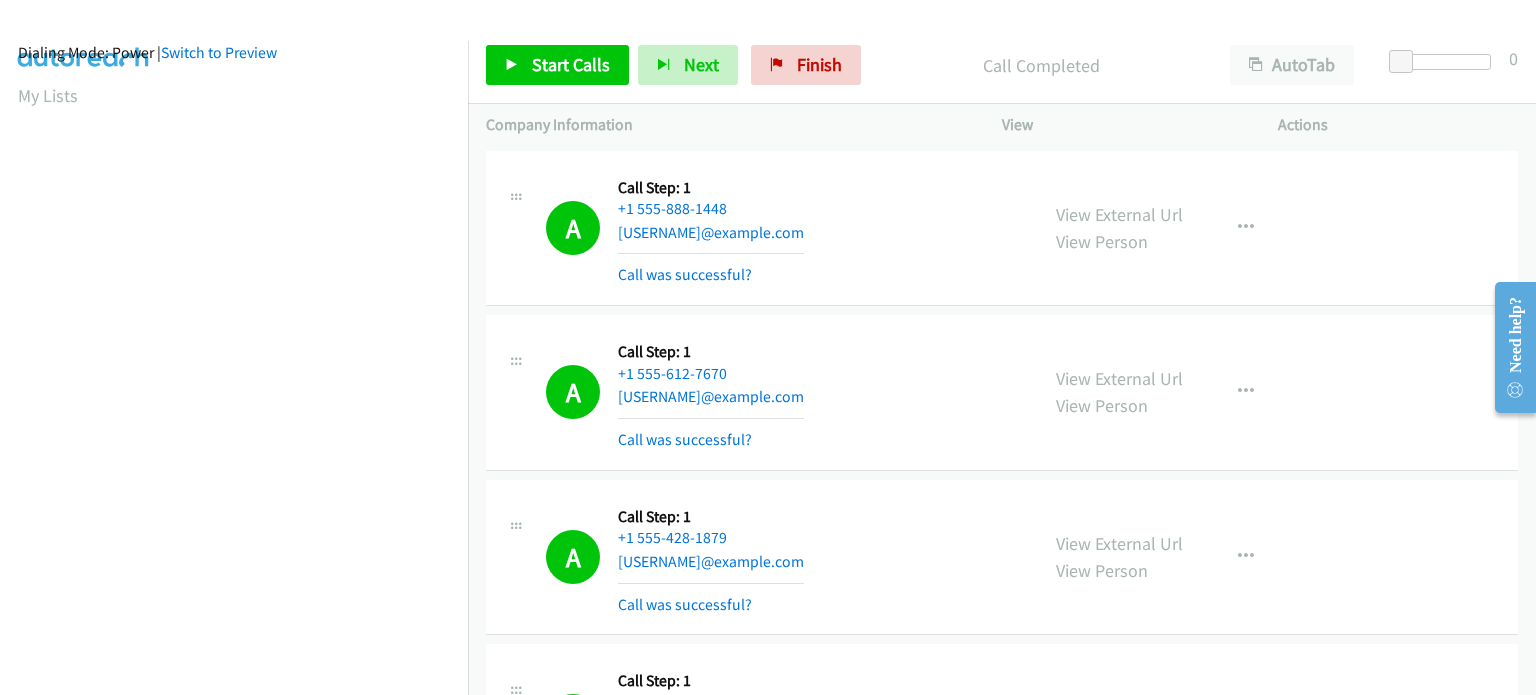 scroll, scrollTop: 427, scrollLeft: 0, axis: vertical 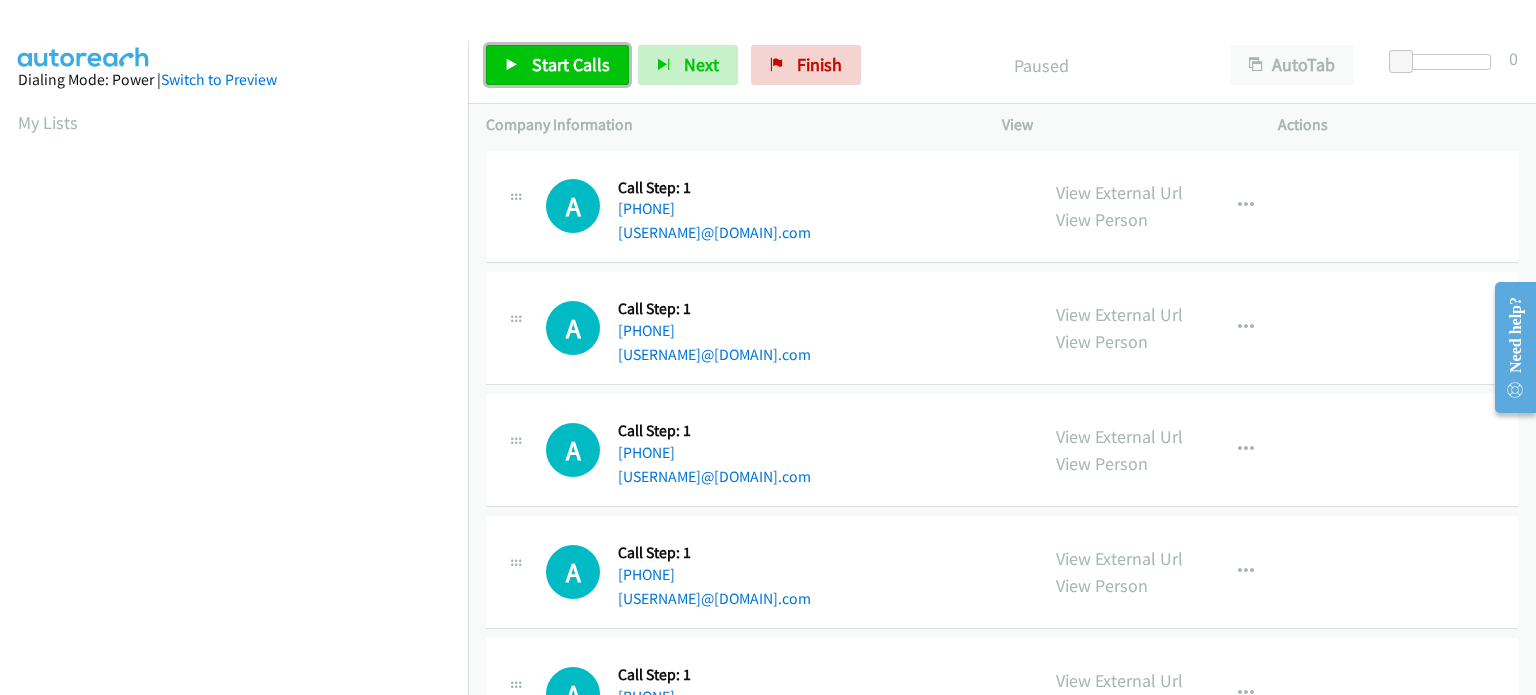 click on "Start Calls" at bounding box center (571, 64) 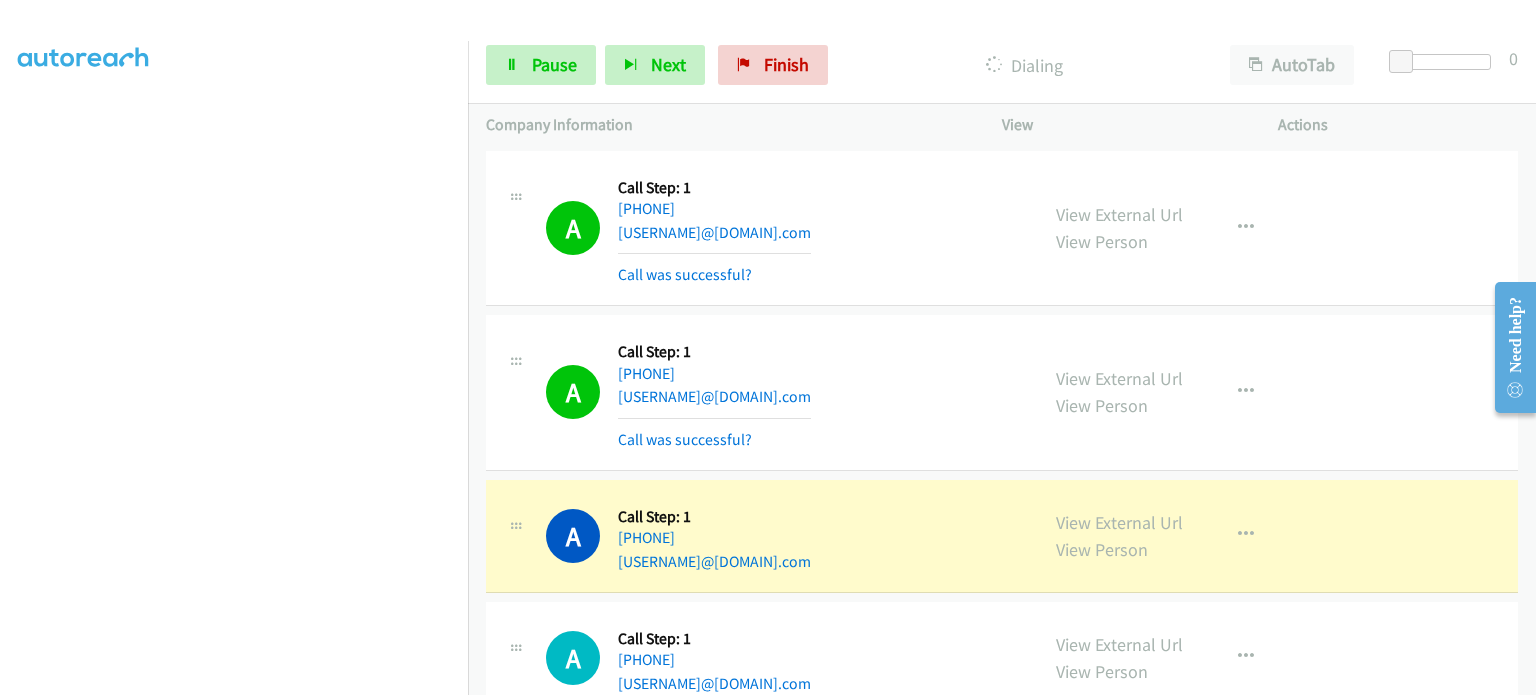 scroll, scrollTop: 0, scrollLeft: 0, axis: both 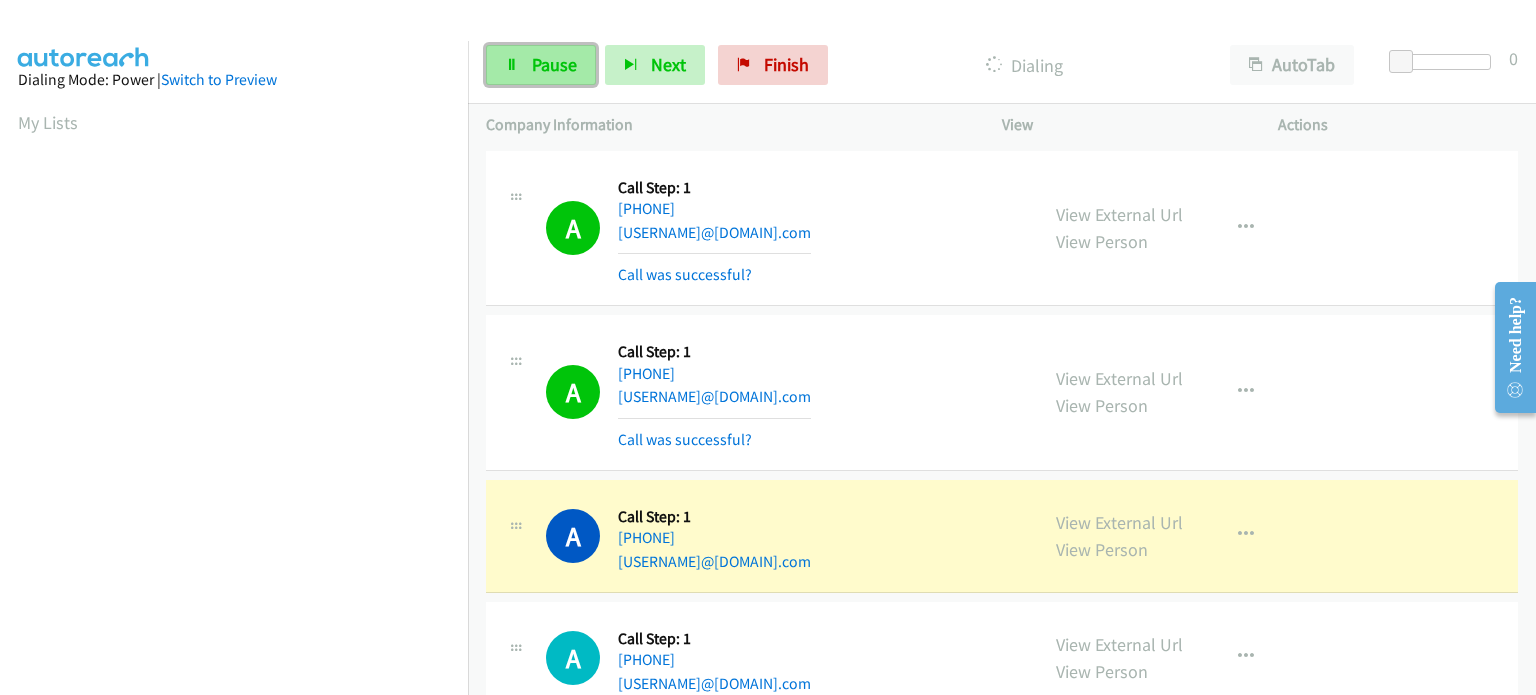click on "Pause" at bounding box center (541, 65) 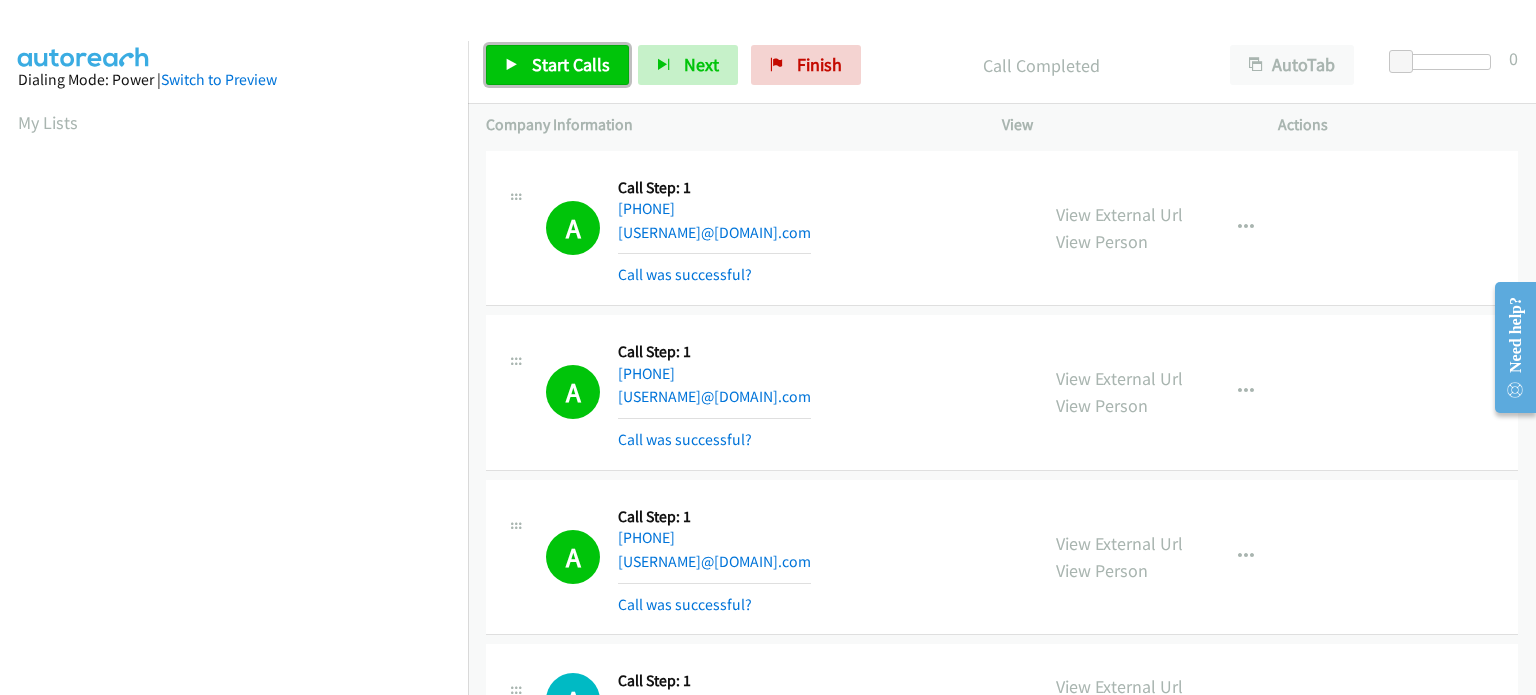 click on "Start Calls" at bounding box center [571, 64] 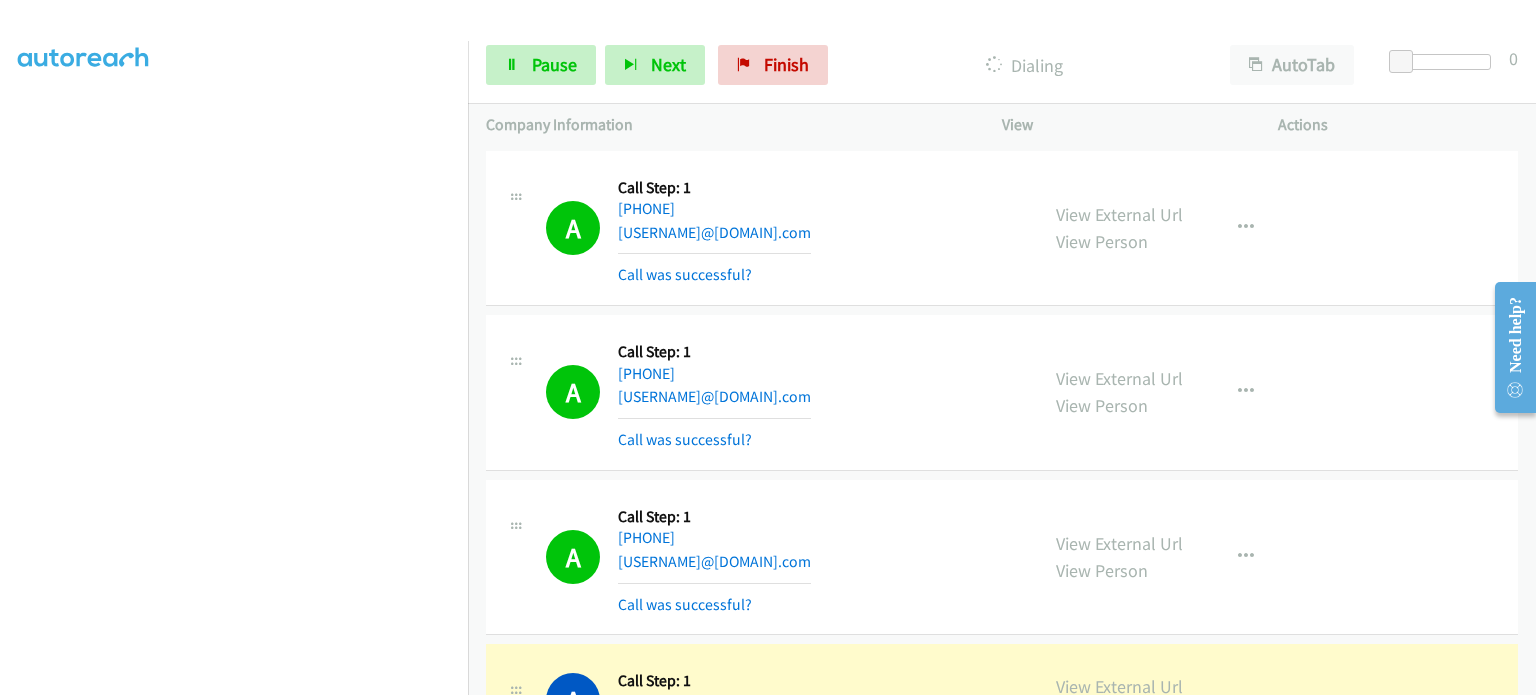 scroll, scrollTop: 427, scrollLeft: 0, axis: vertical 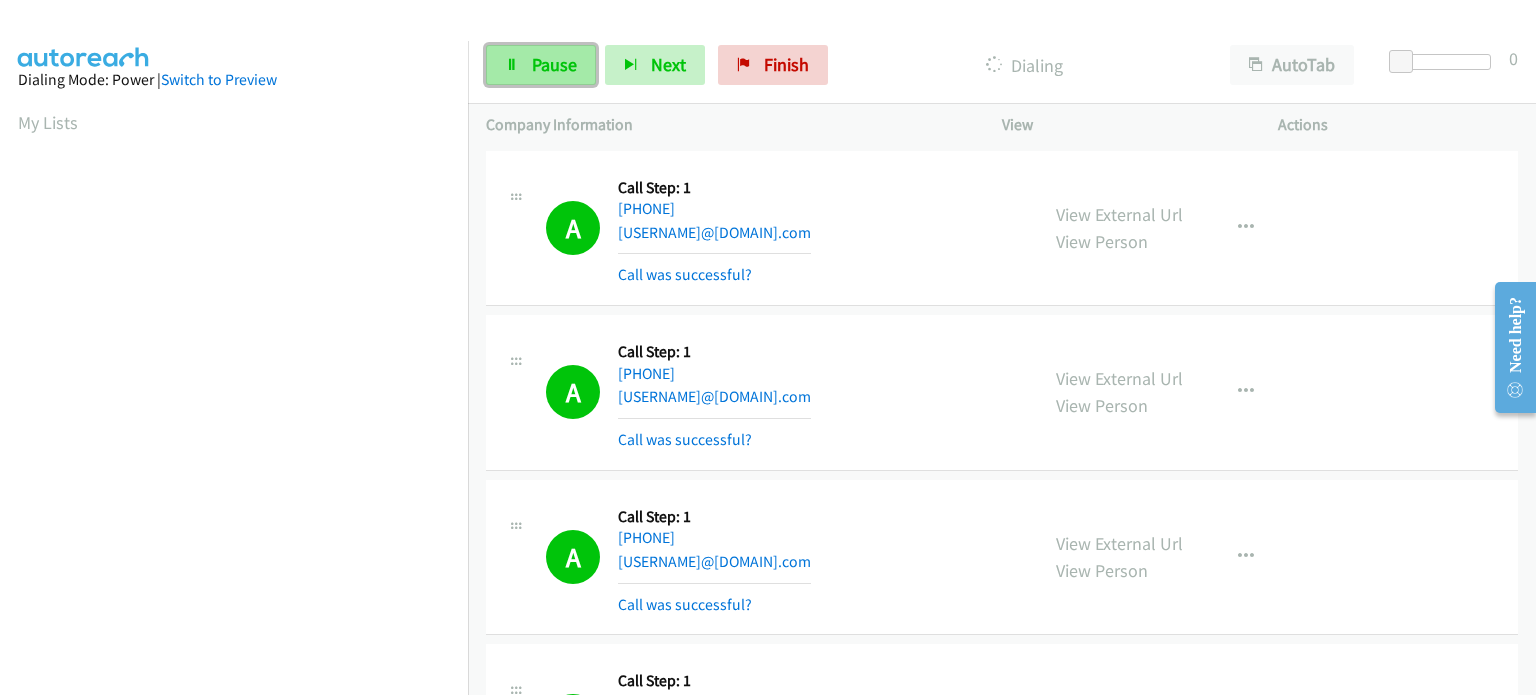 click on "Pause" at bounding box center [541, 65] 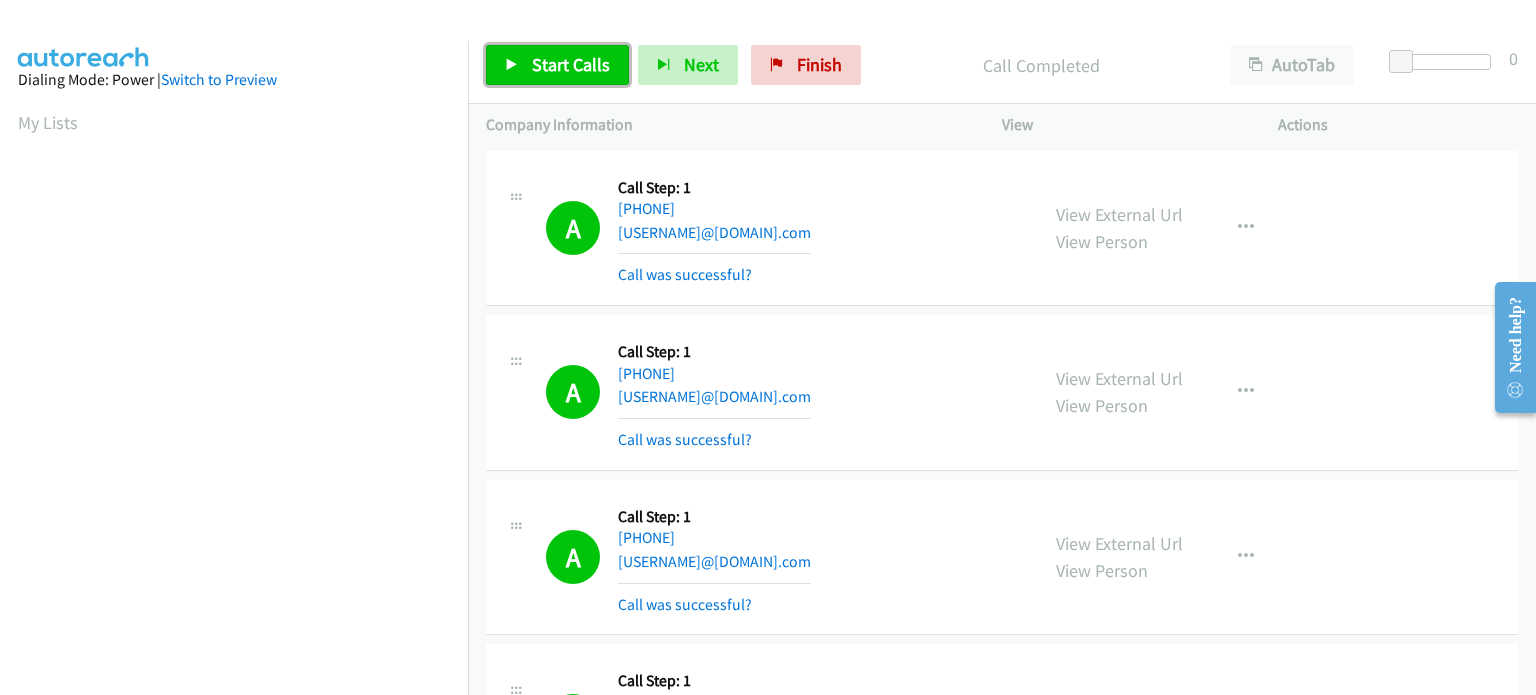 click on "Start Calls" at bounding box center [571, 64] 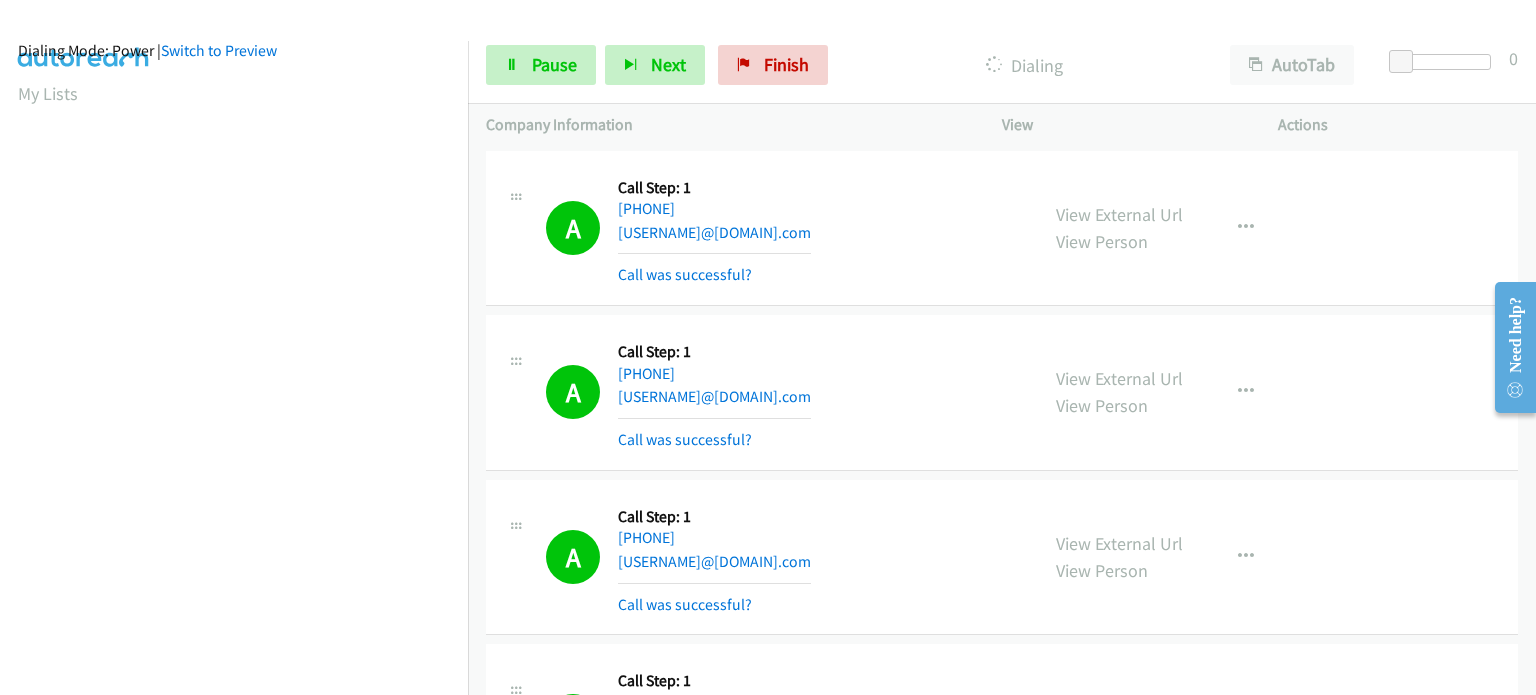 scroll, scrollTop: 25, scrollLeft: 0, axis: vertical 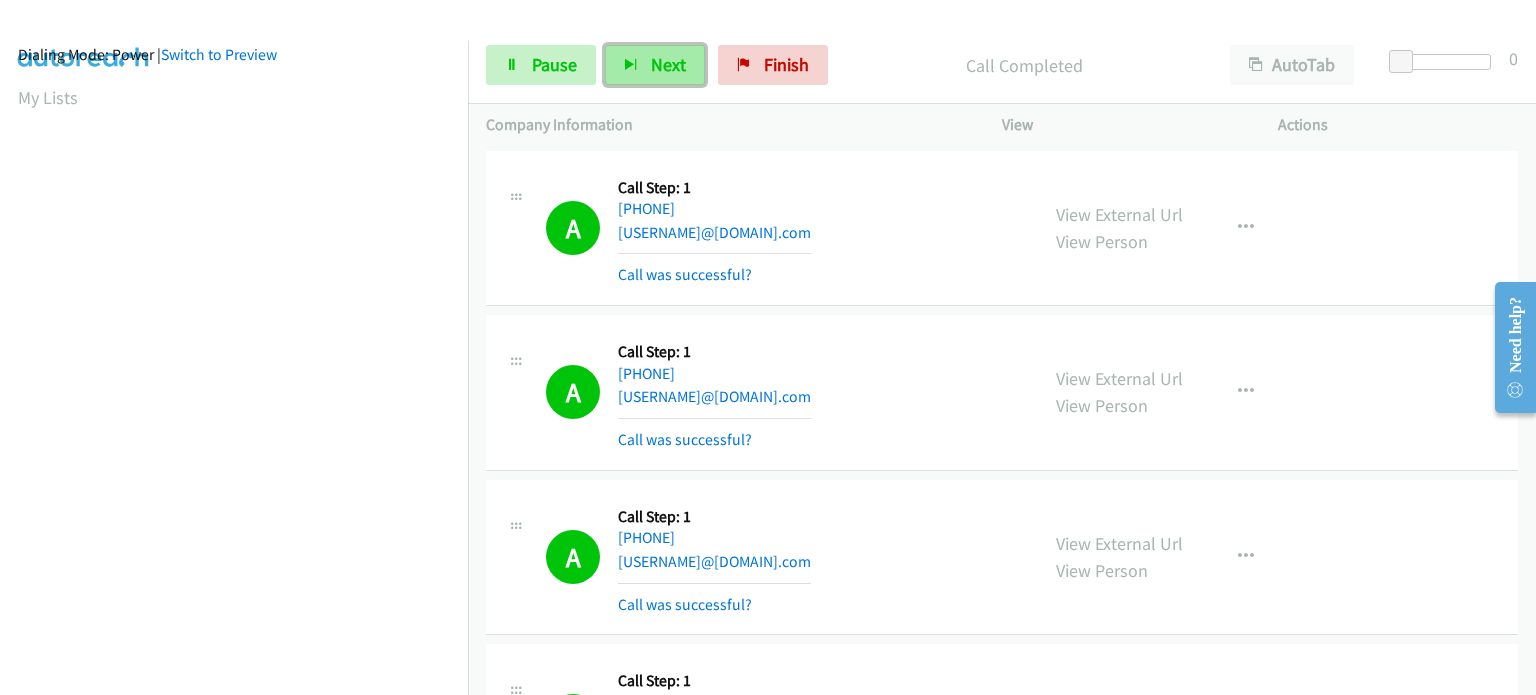click on "Next" at bounding box center (655, 65) 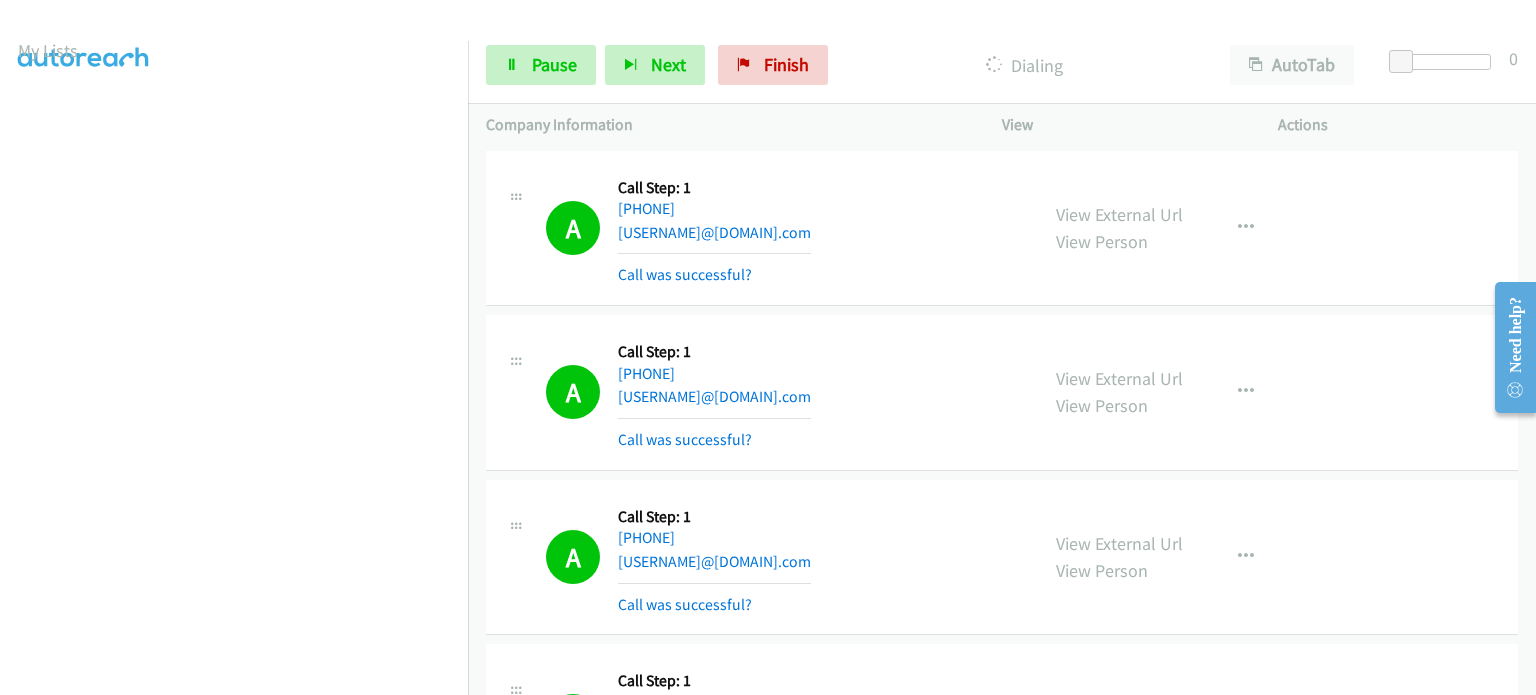 scroll, scrollTop: 27, scrollLeft: 0, axis: vertical 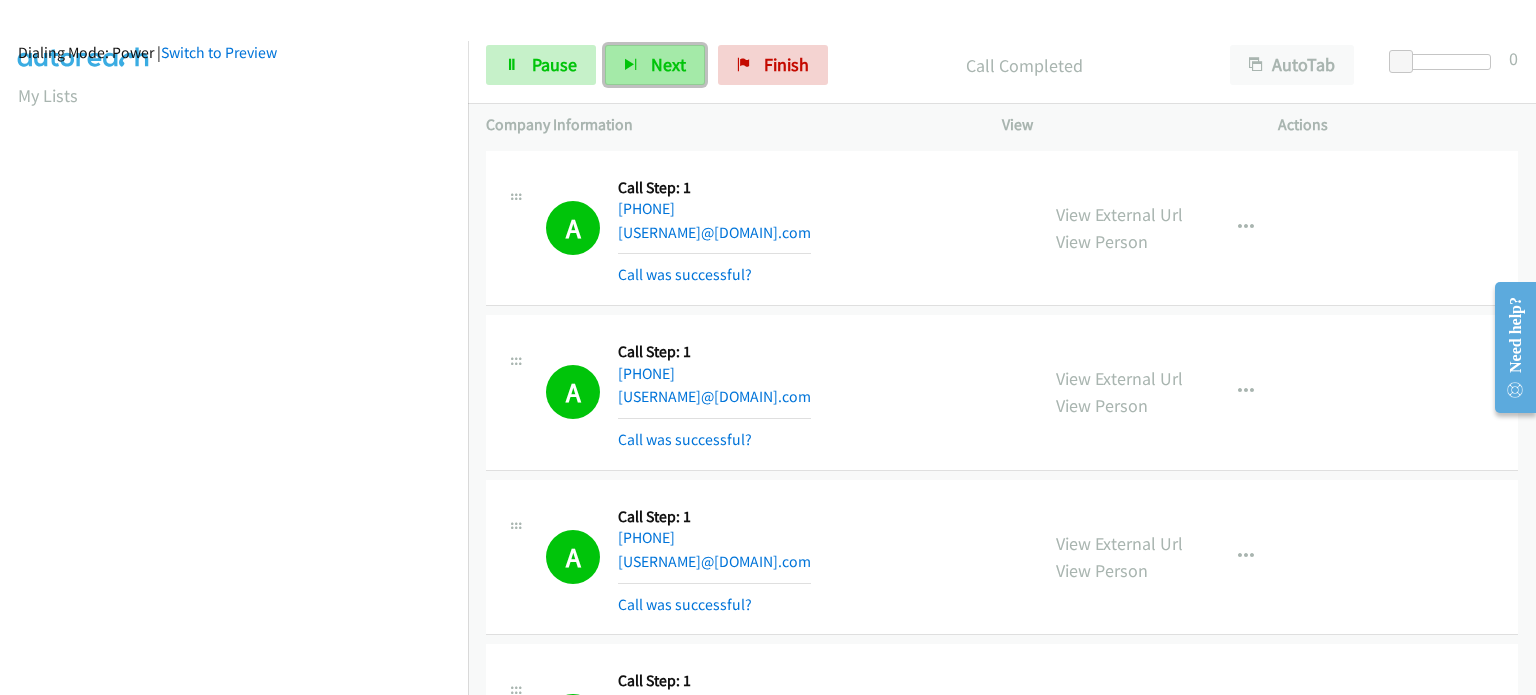 click on "Next" at bounding box center [655, 65] 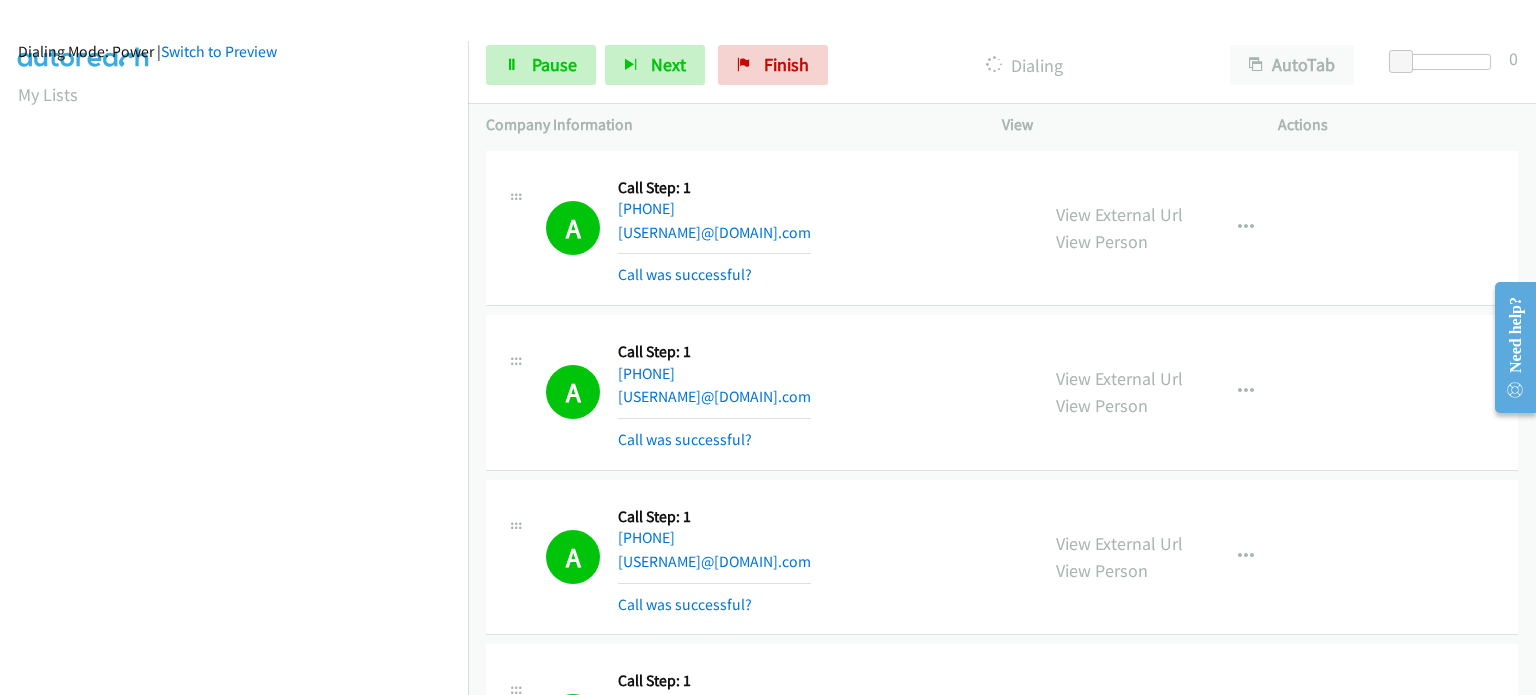 scroll, scrollTop: 0, scrollLeft: 0, axis: both 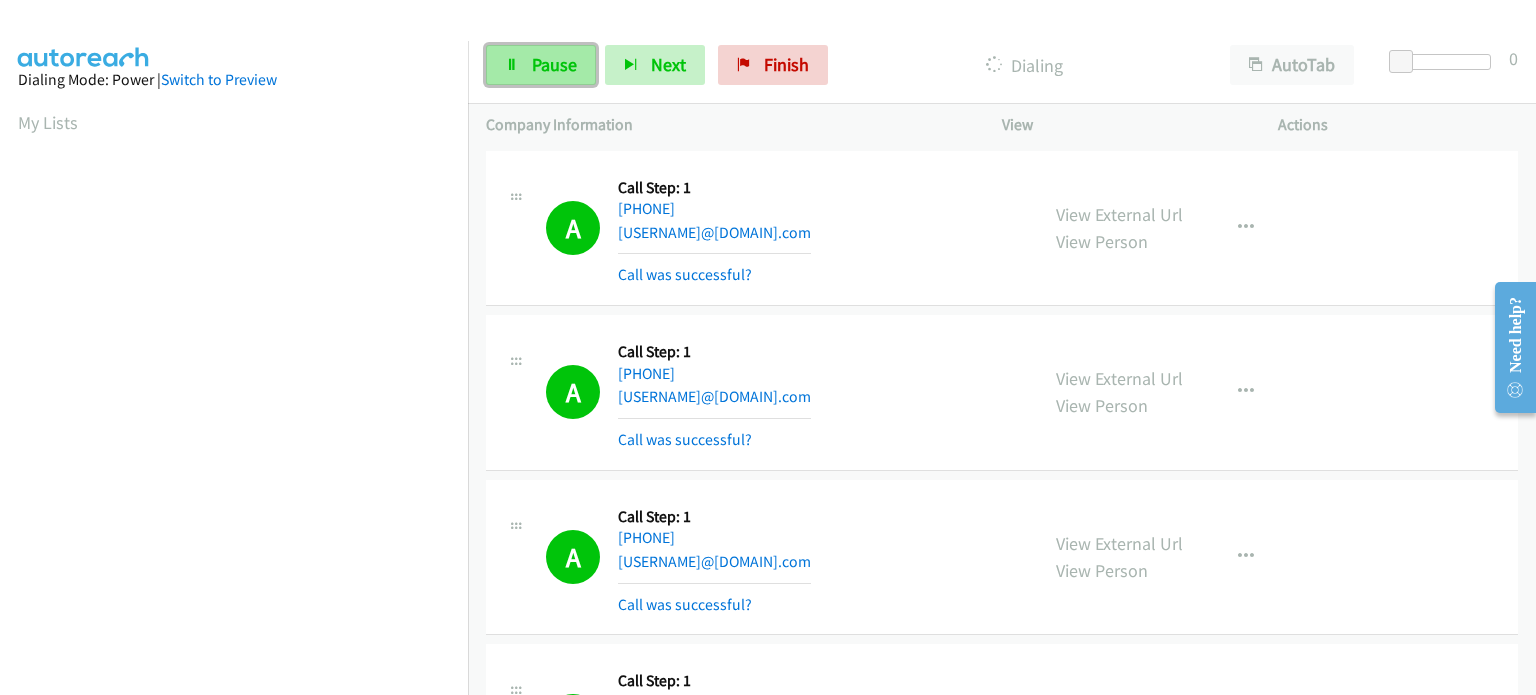 click on "Pause" at bounding box center (554, 64) 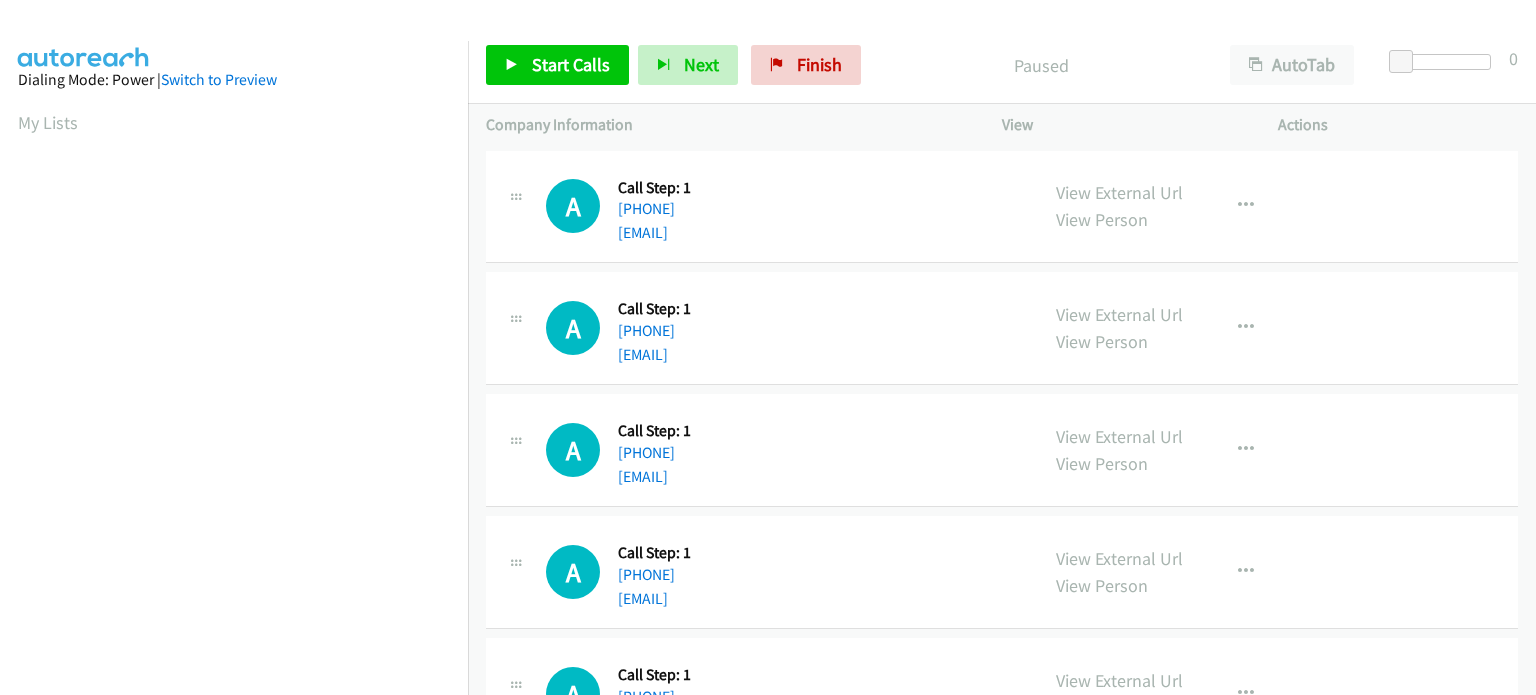 scroll, scrollTop: 0, scrollLeft: 0, axis: both 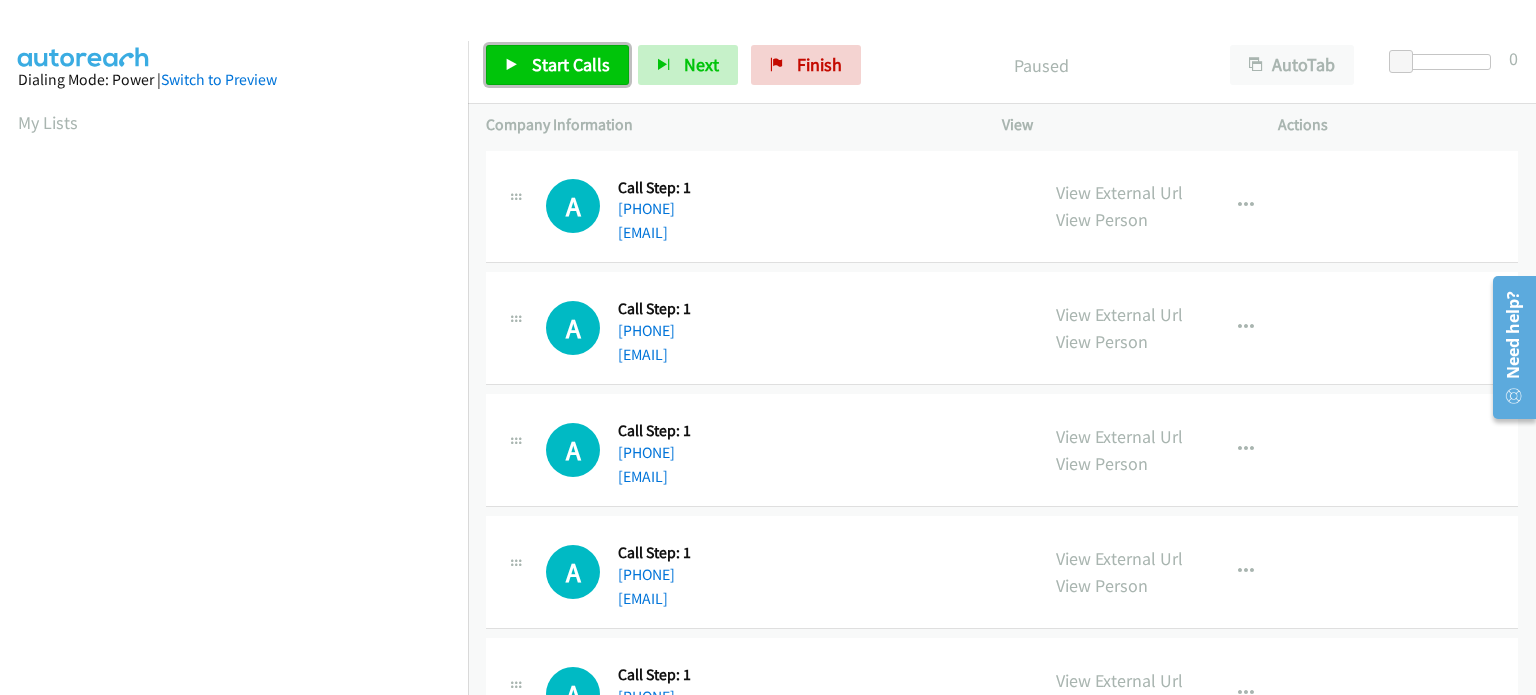 click on "Start Calls" at bounding box center (571, 64) 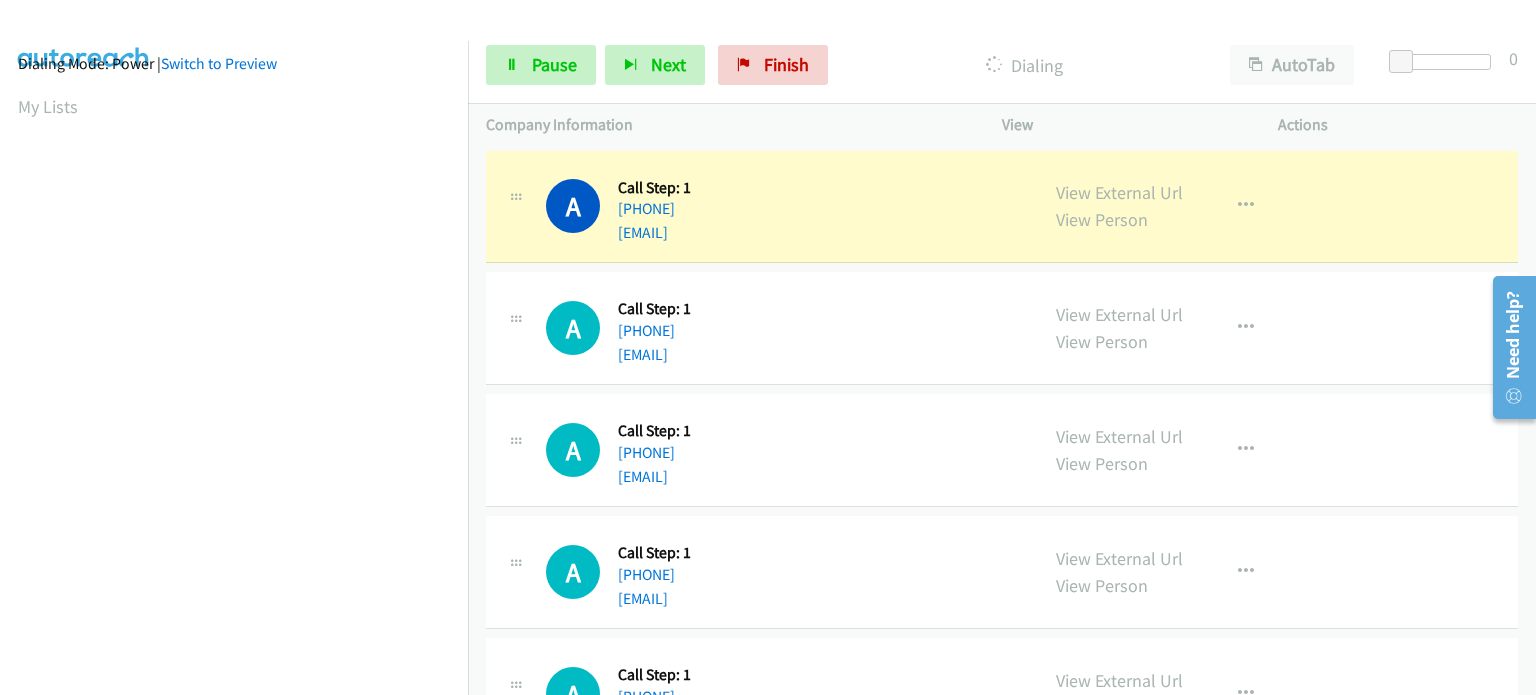 scroll, scrollTop: 0, scrollLeft: 0, axis: both 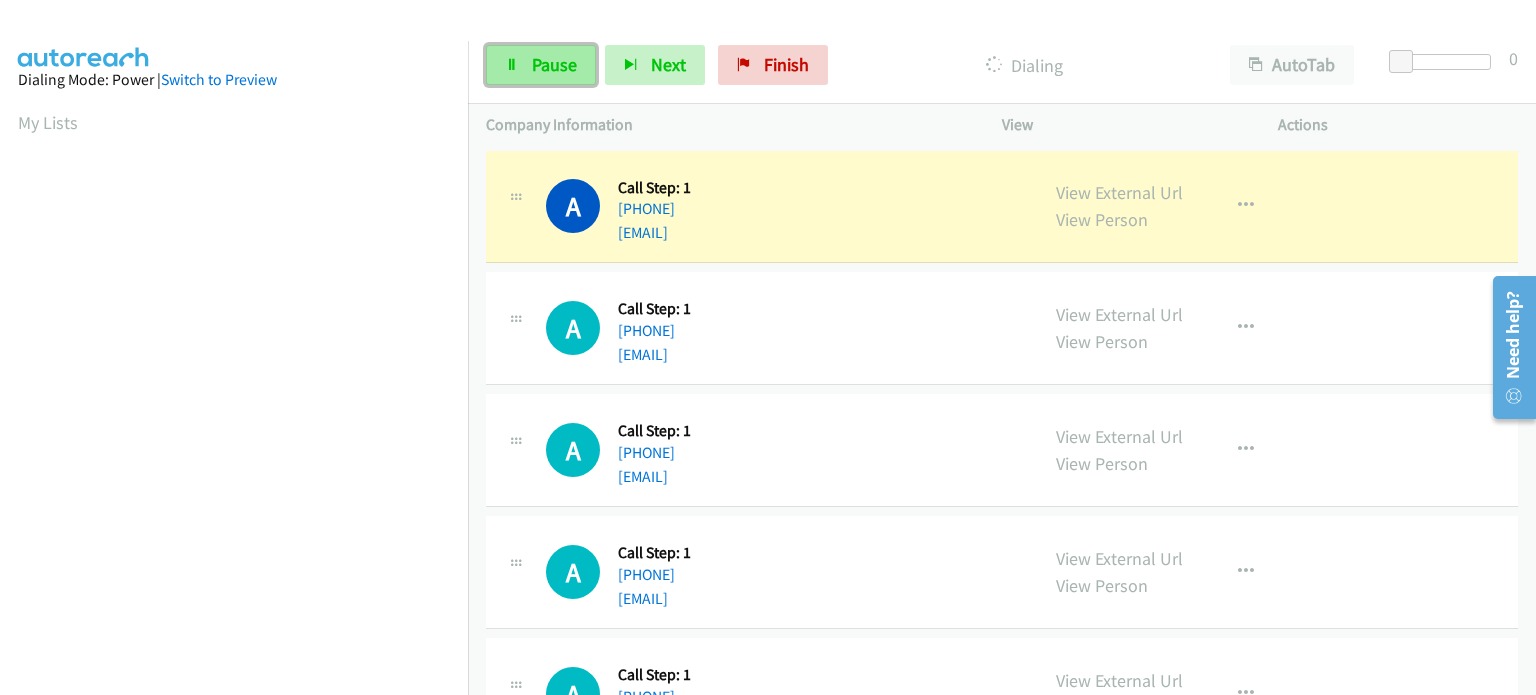 click on "Pause" at bounding box center [554, 64] 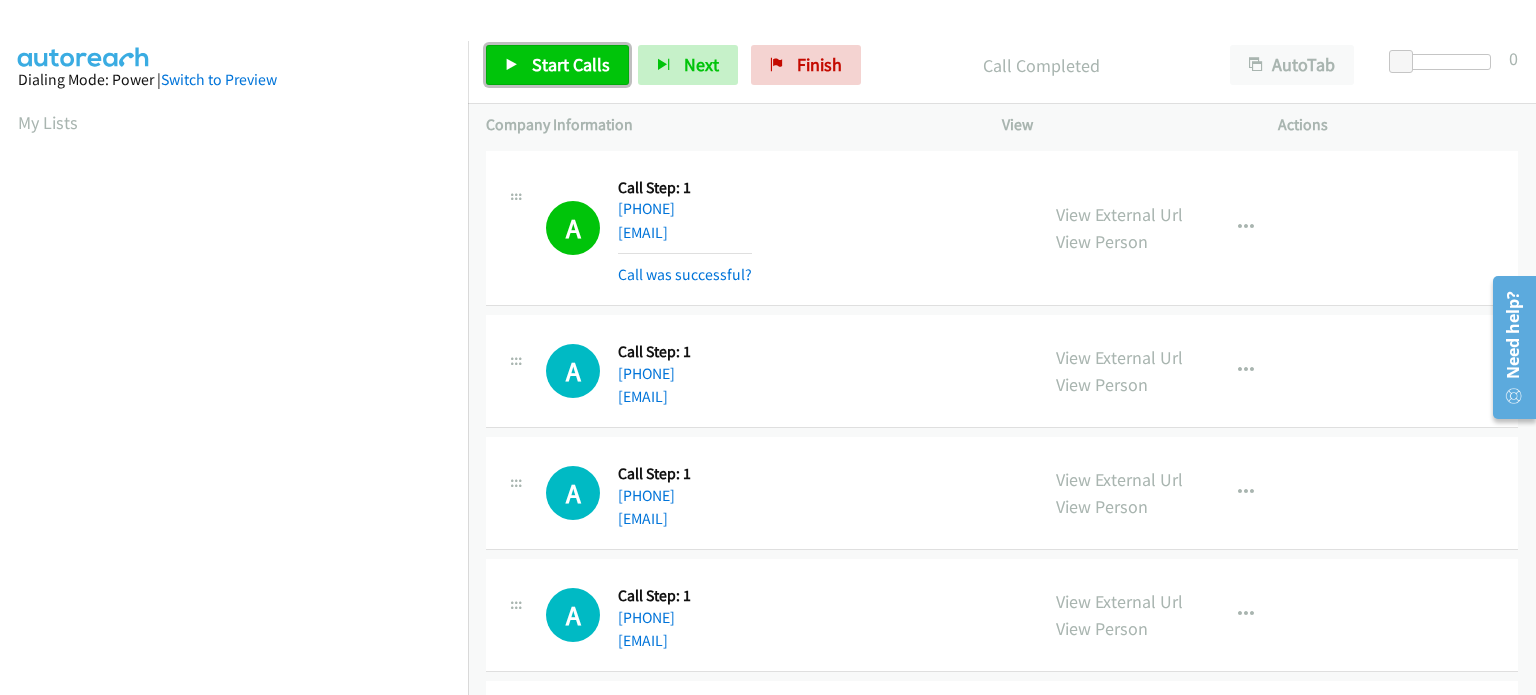 click on "Start Calls" at bounding box center [571, 64] 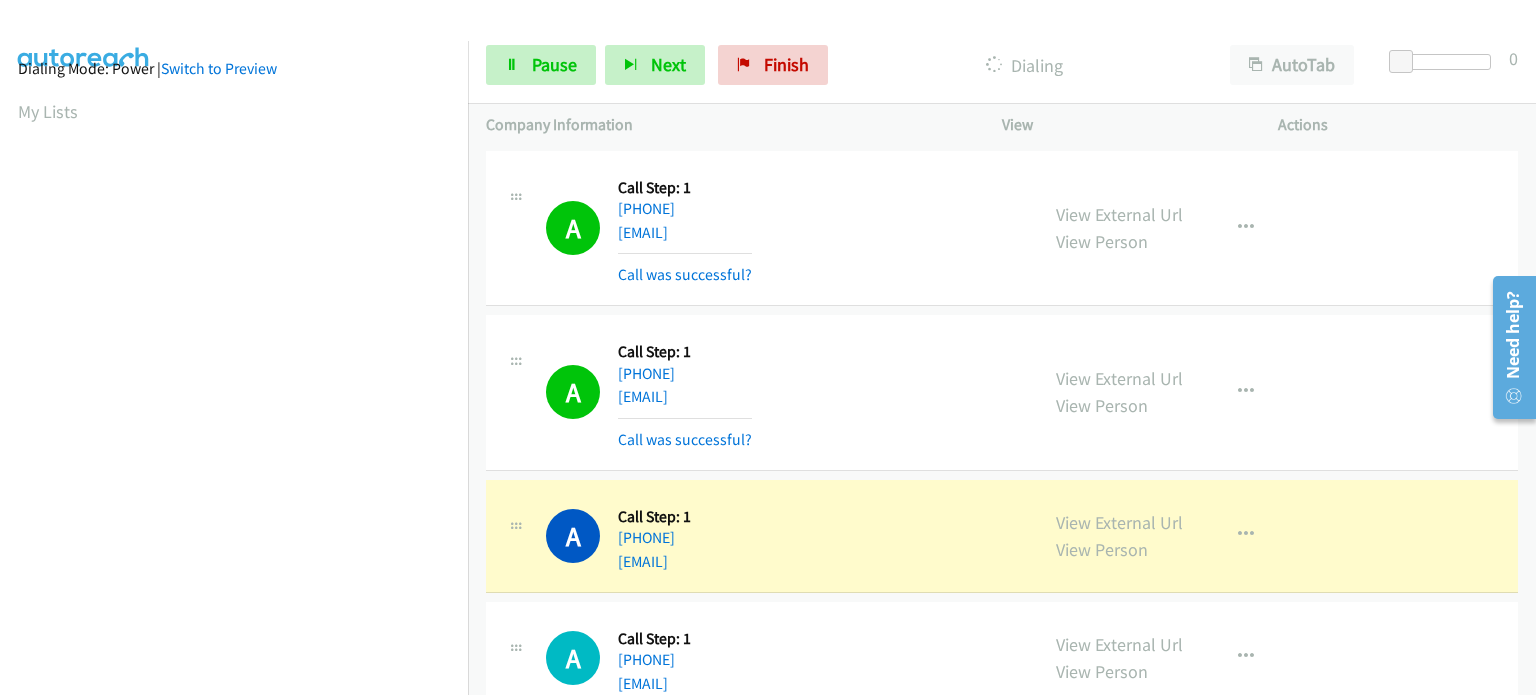 scroll, scrollTop: 0, scrollLeft: 0, axis: both 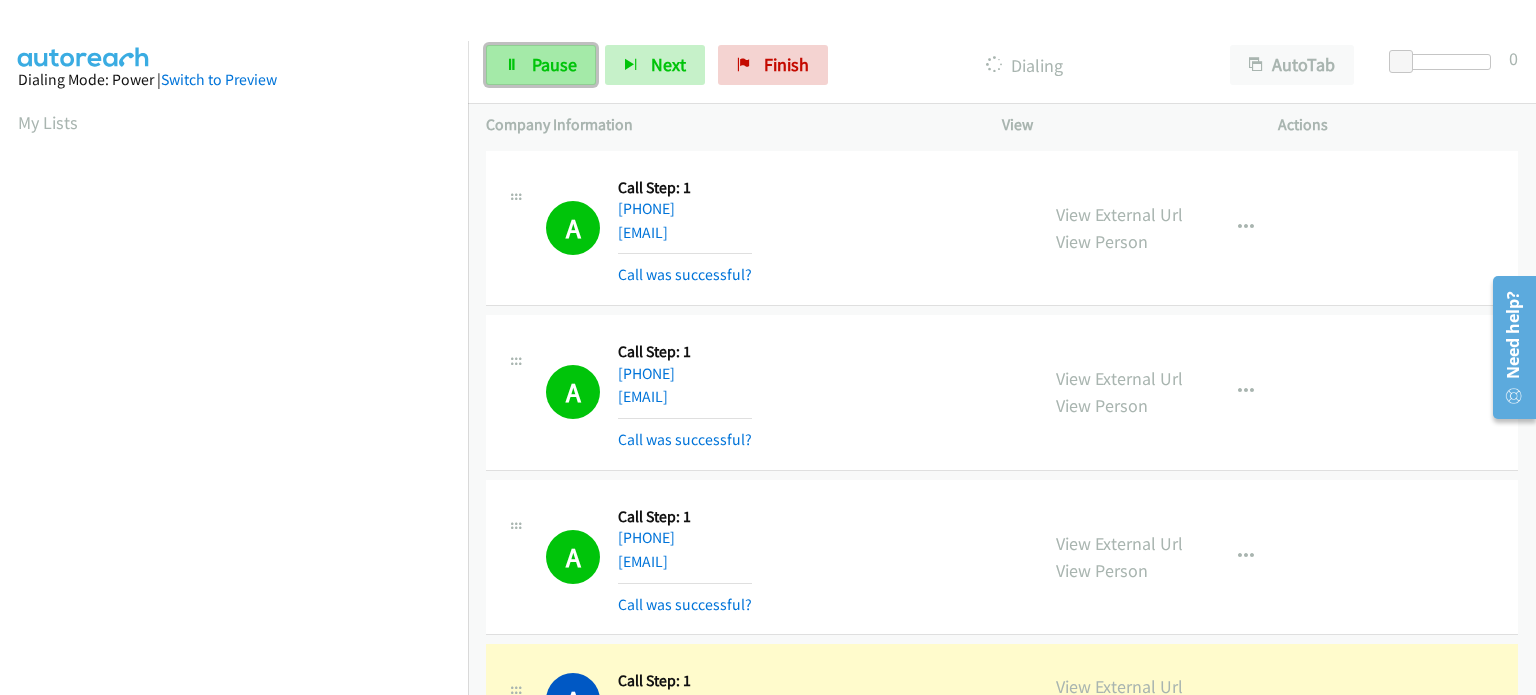 click on "Pause" at bounding box center (541, 65) 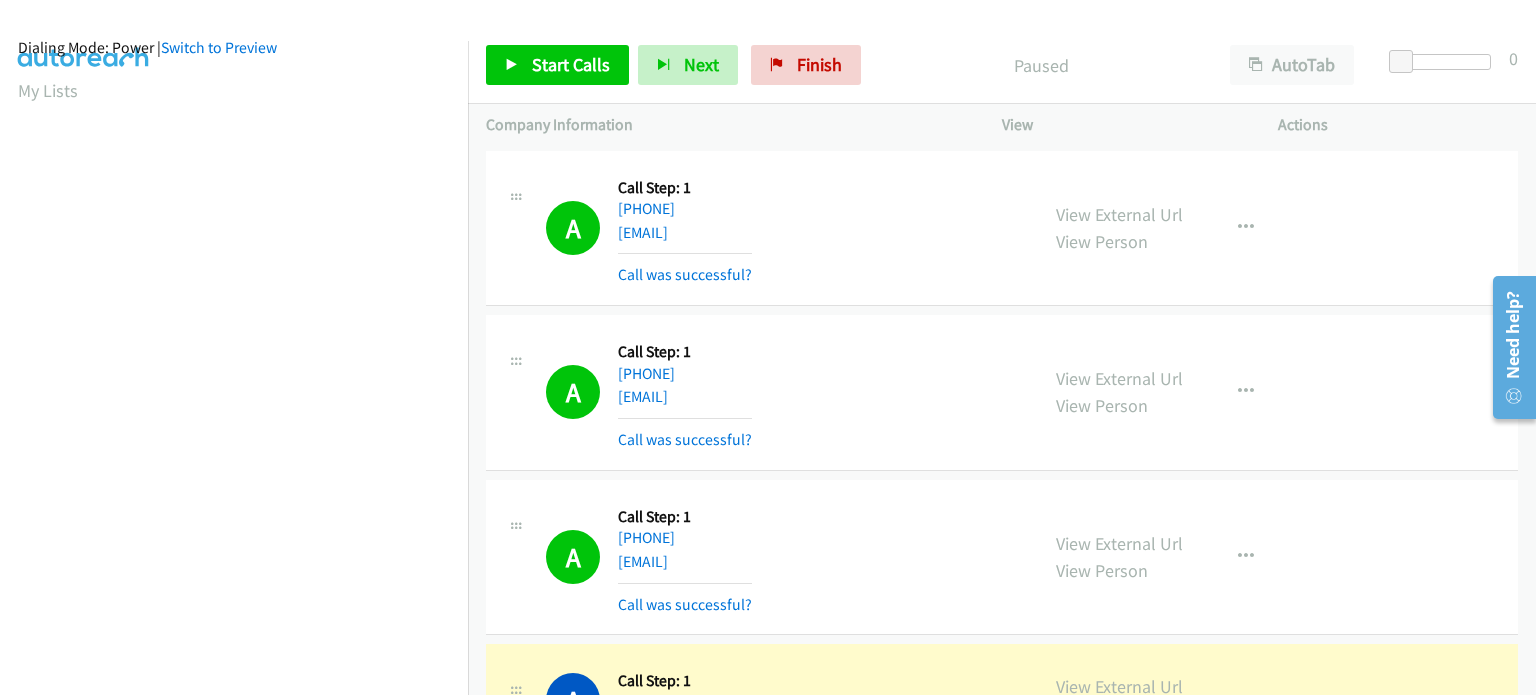 scroll, scrollTop: 0, scrollLeft: 0, axis: both 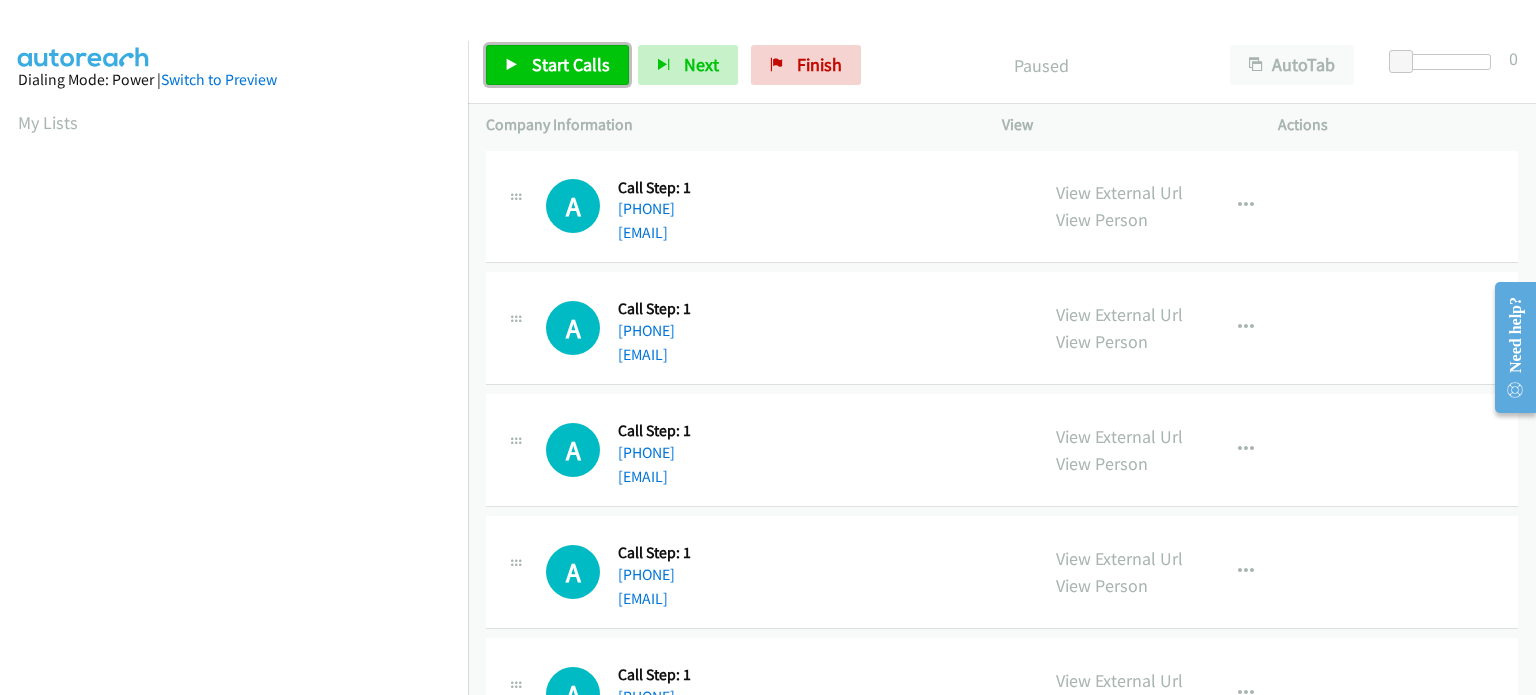 click on "Start Calls" at bounding box center (571, 64) 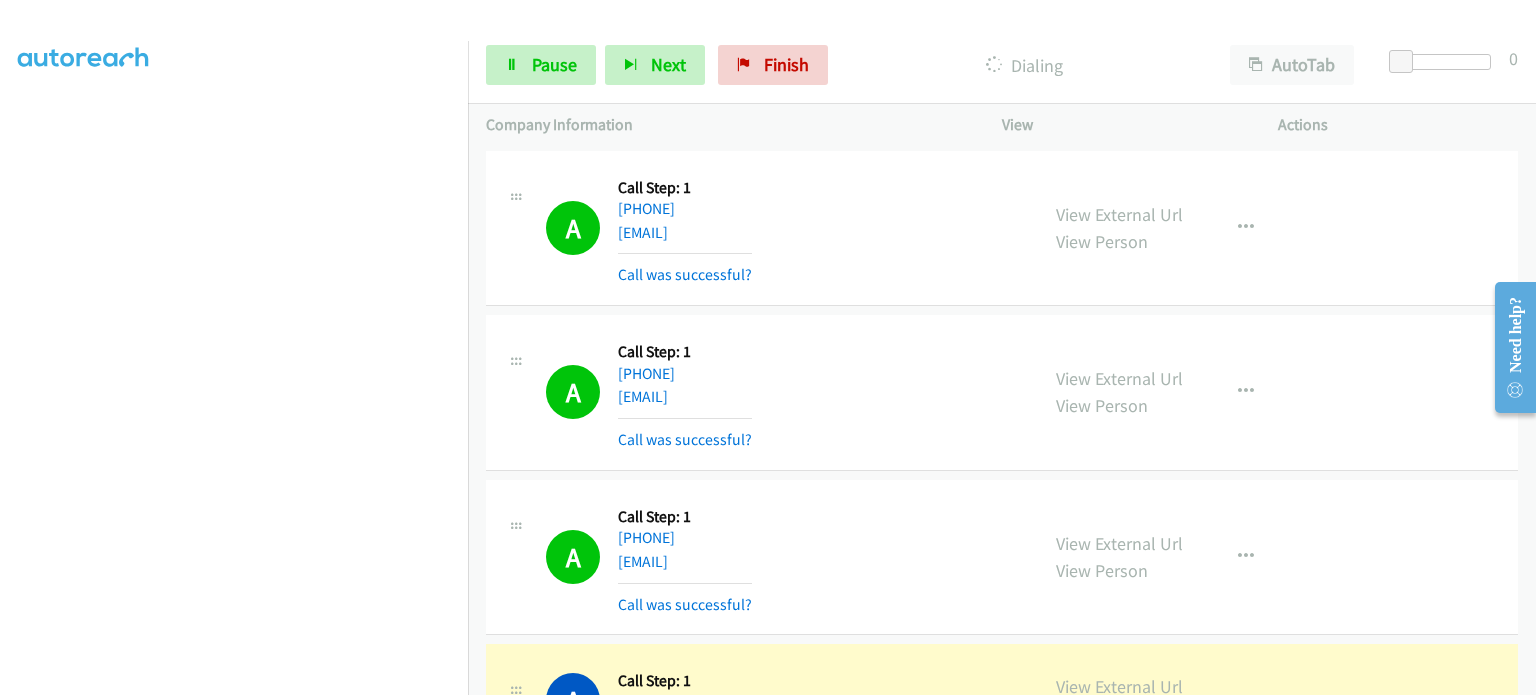 scroll, scrollTop: 127, scrollLeft: 0, axis: vertical 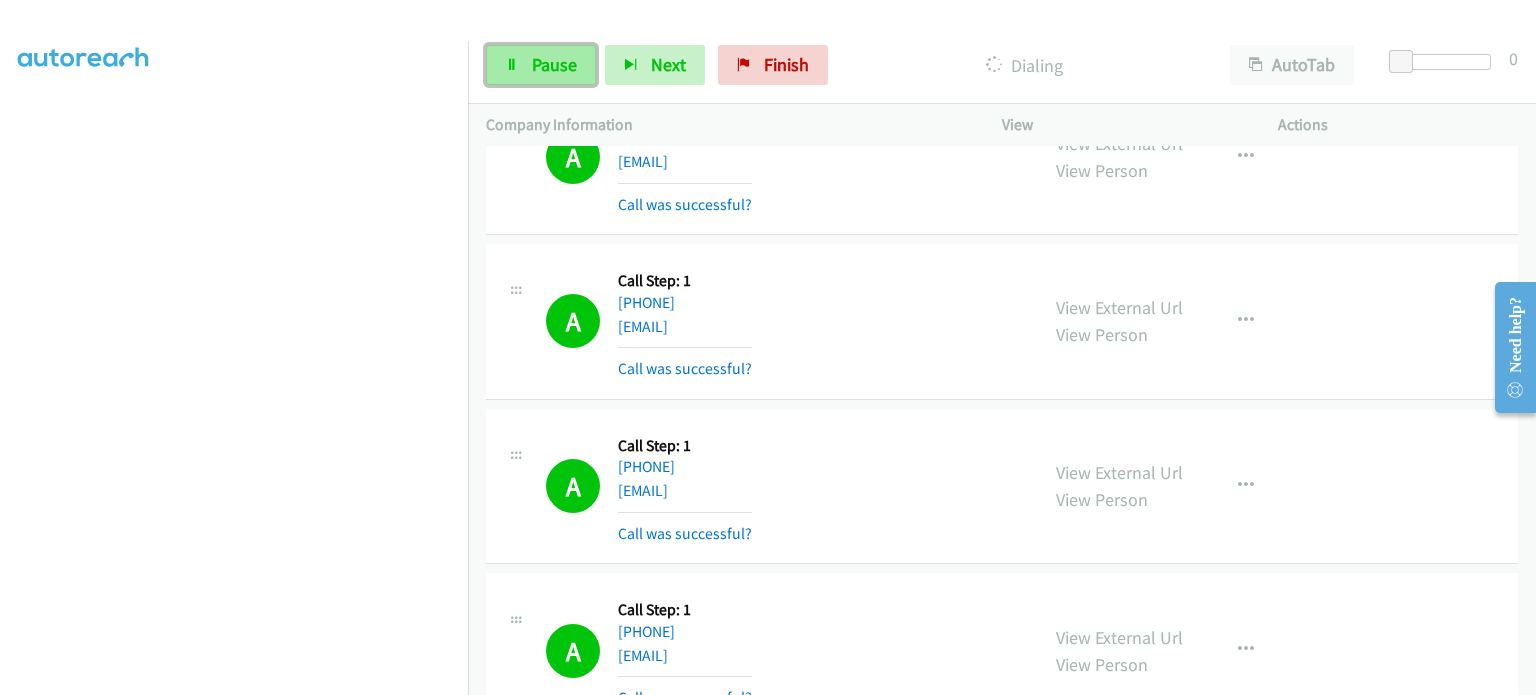 click on "Pause" at bounding box center [541, 65] 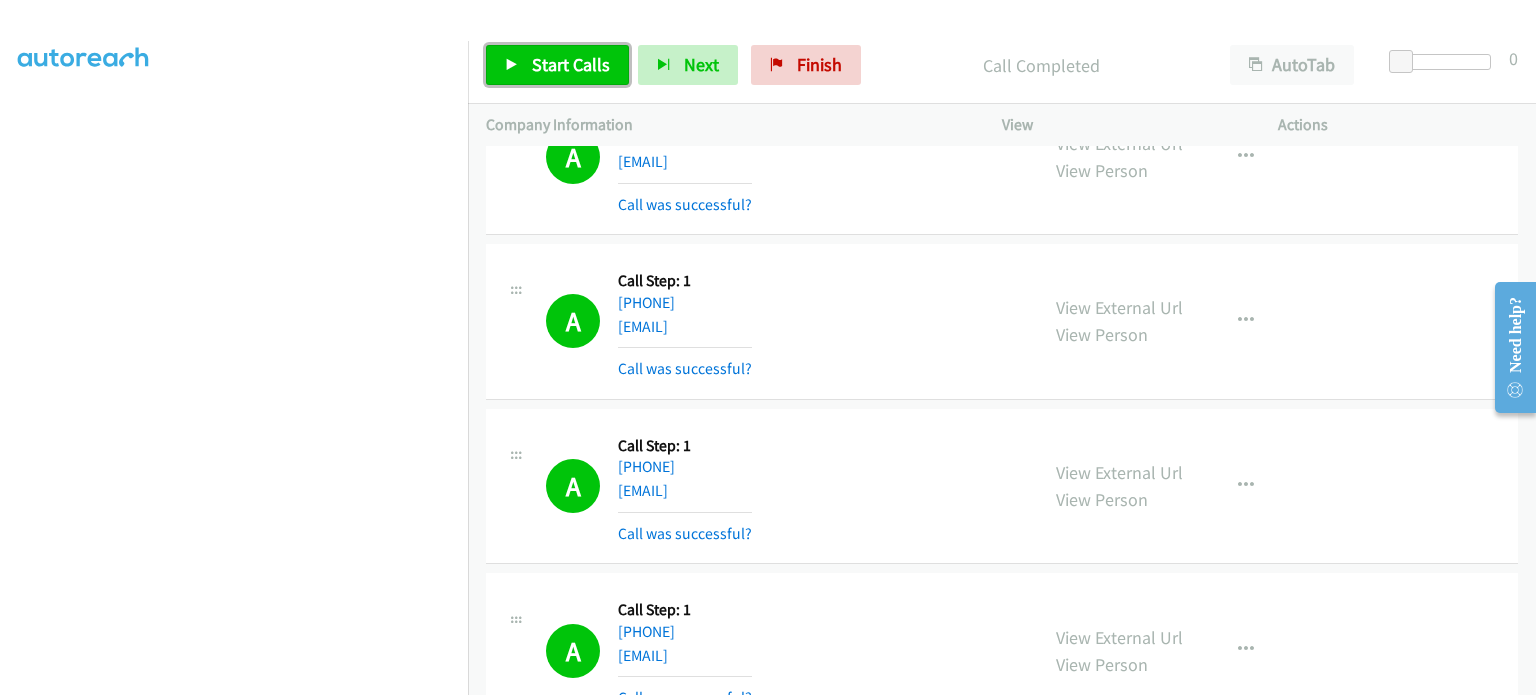 click on "Start Calls" at bounding box center [571, 64] 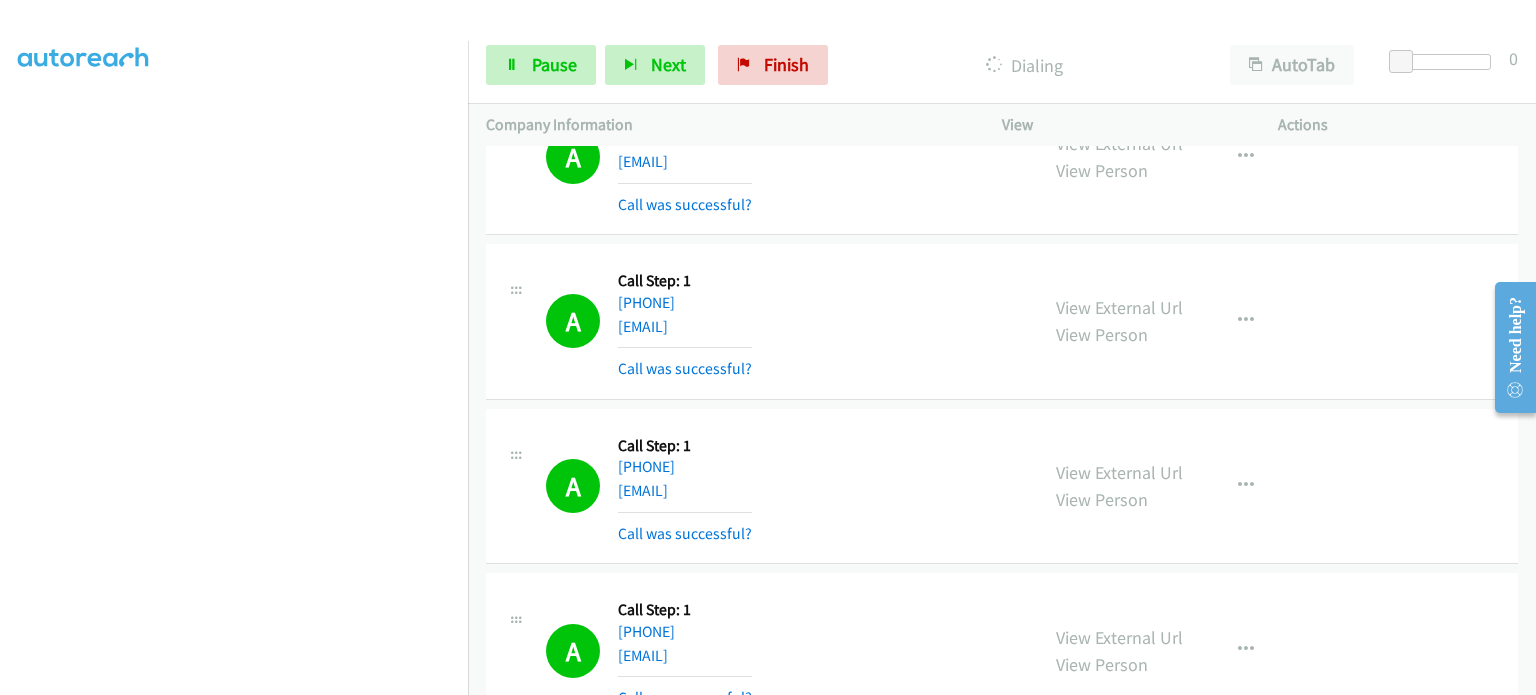 scroll, scrollTop: 0, scrollLeft: 0, axis: both 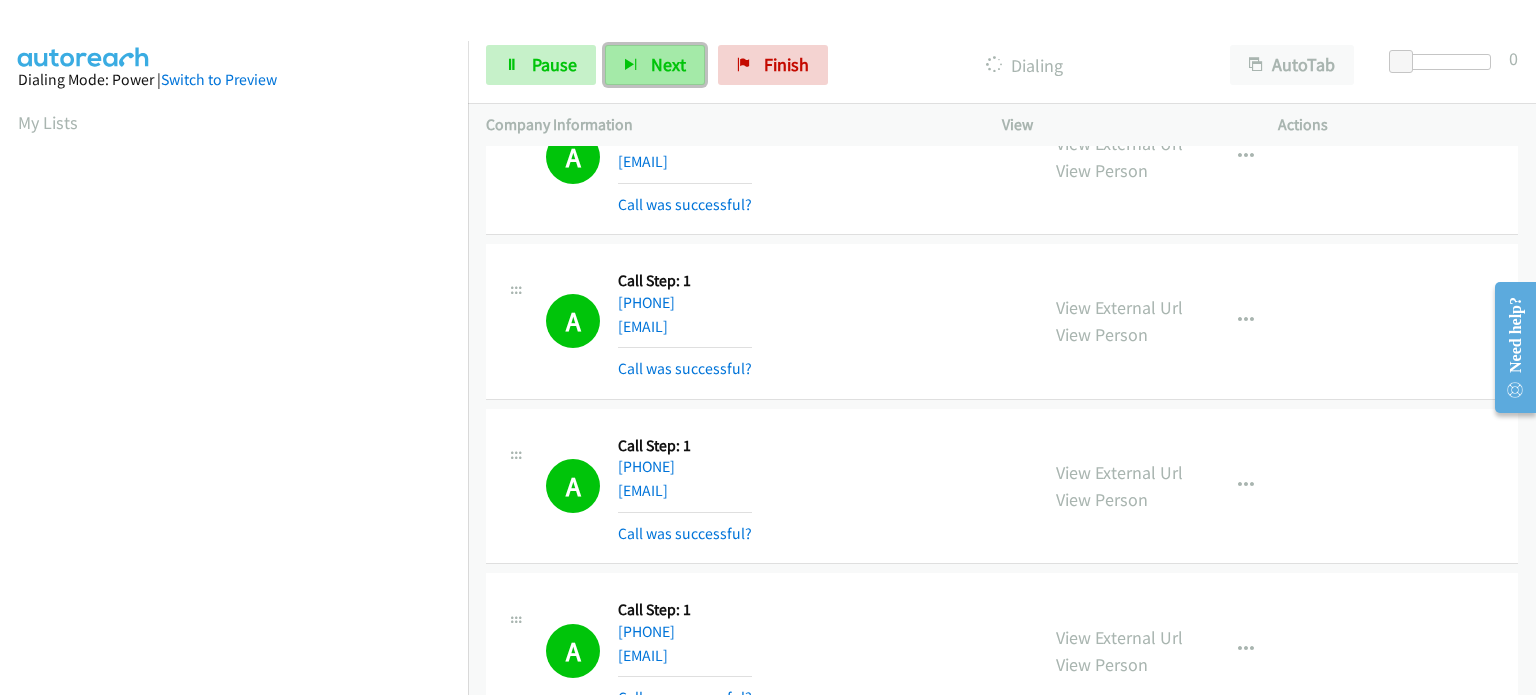 click on "Next" at bounding box center [668, 64] 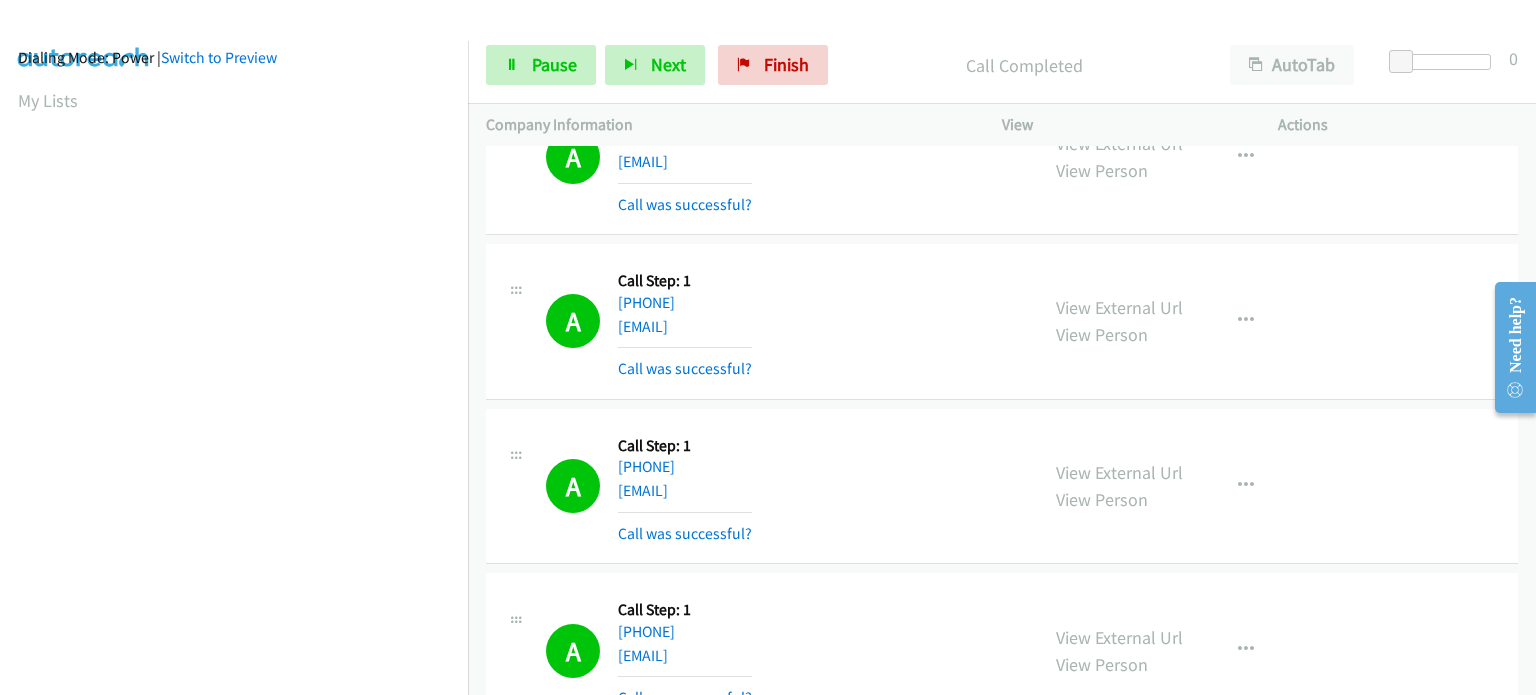 scroll, scrollTop: 0, scrollLeft: 0, axis: both 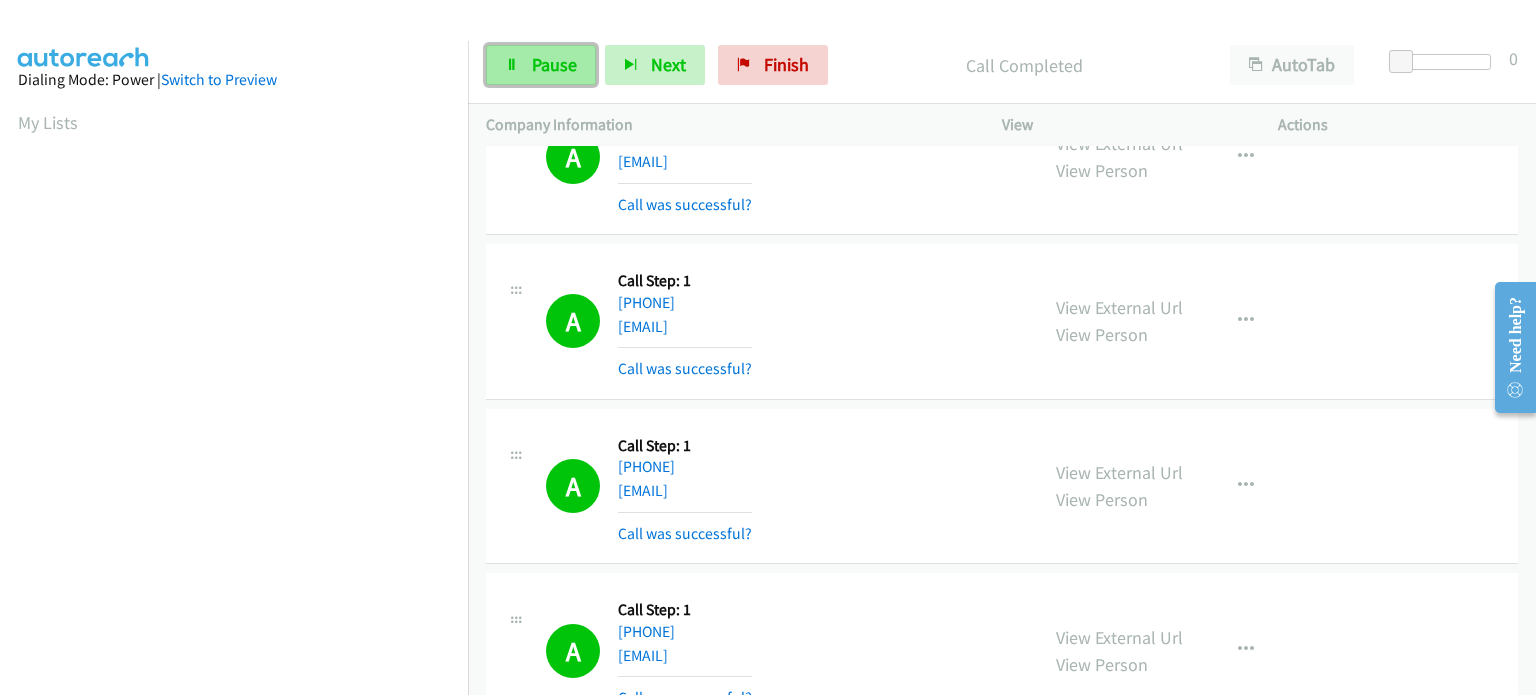 click on "Pause" at bounding box center [554, 64] 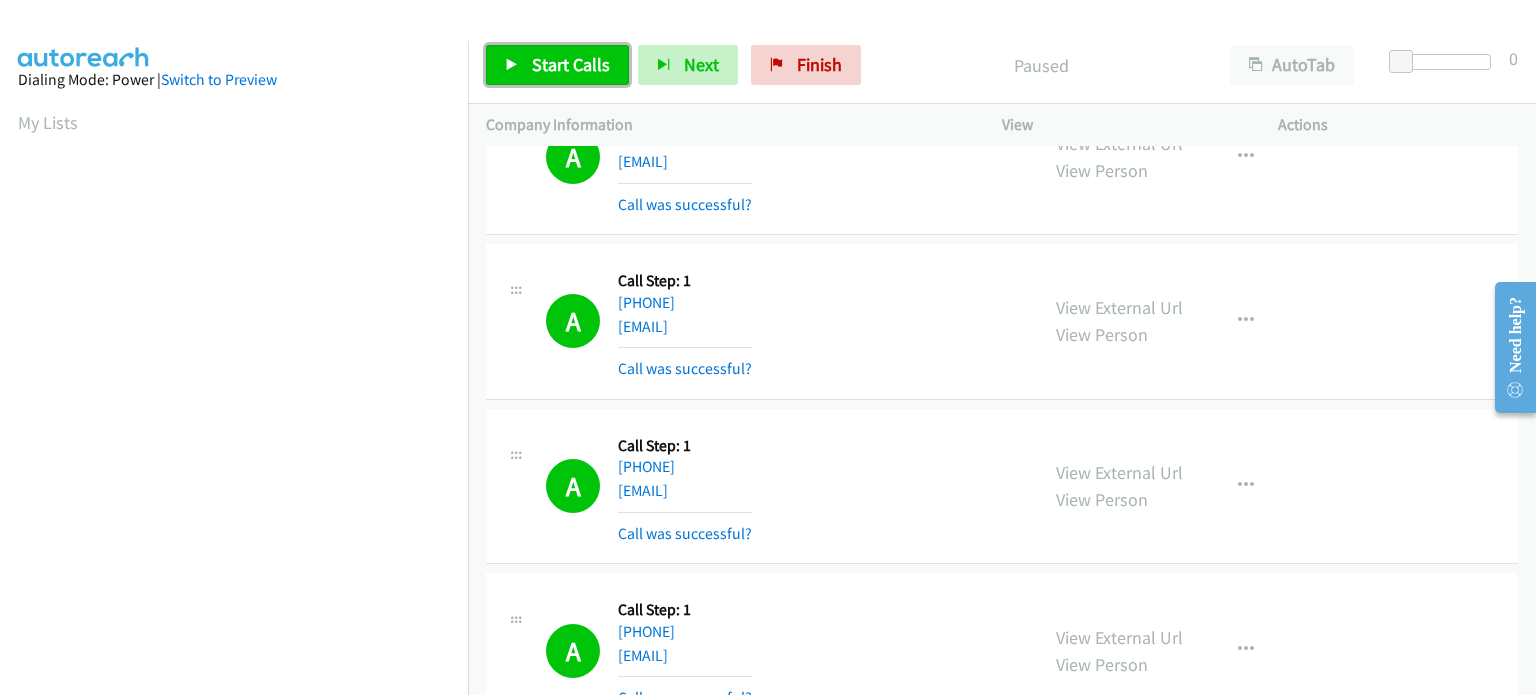 click on "Start Calls" at bounding box center [571, 64] 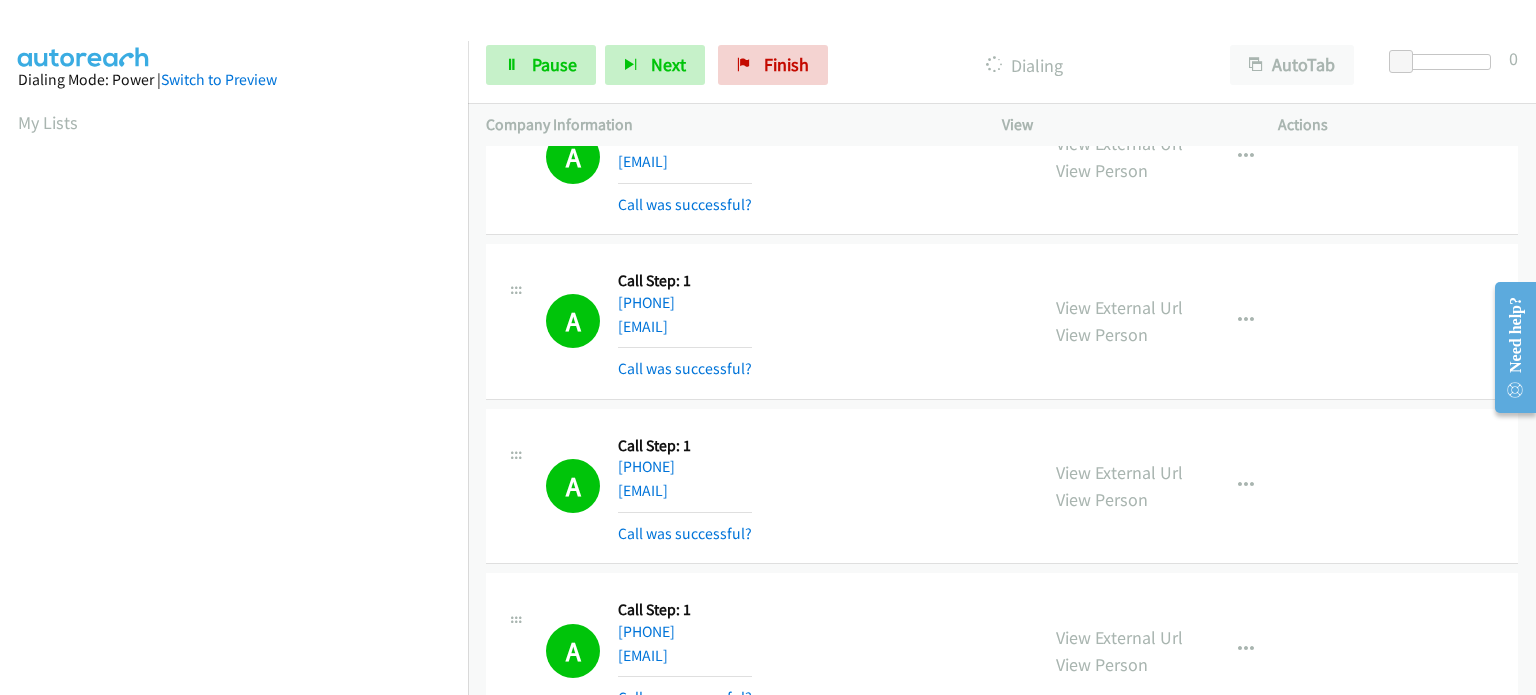 scroll, scrollTop: 0, scrollLeft: 0, axis: both 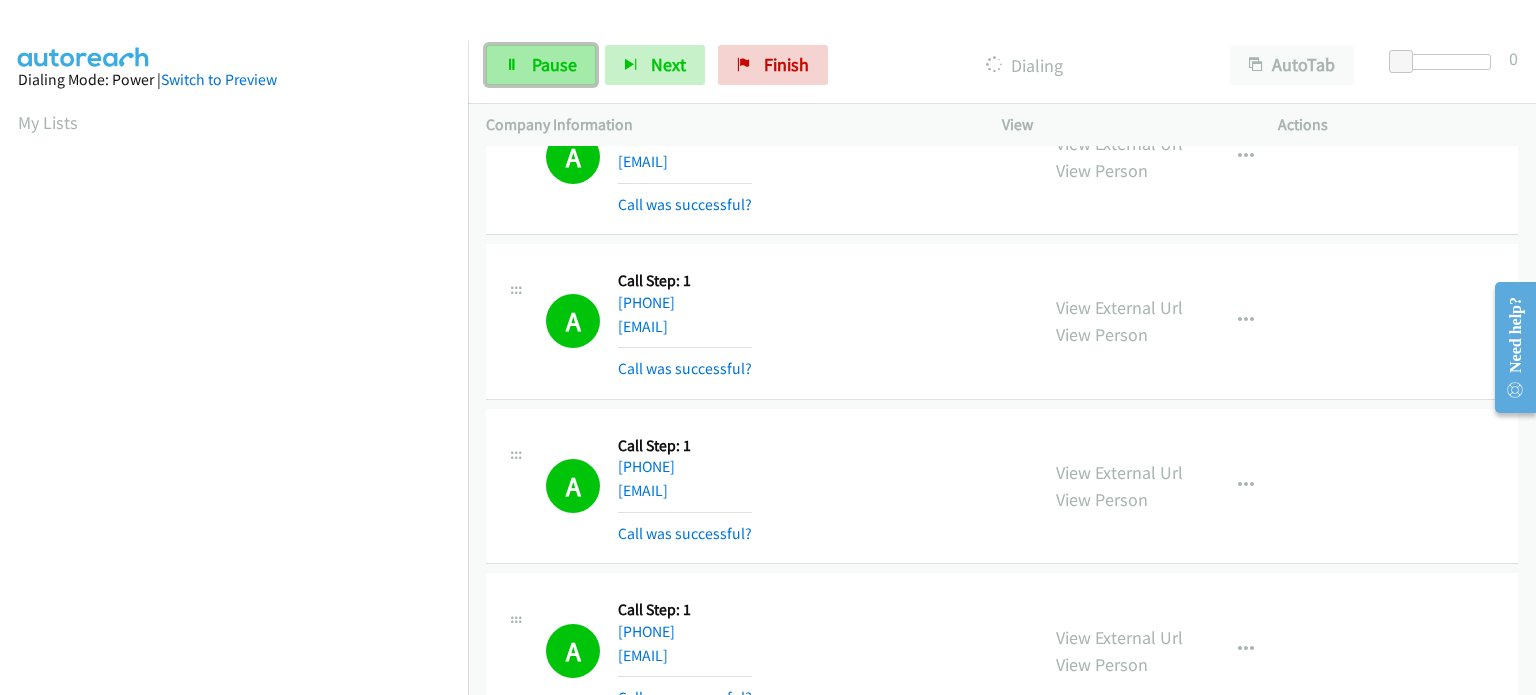 click on "Pause" at bounding box center [541, 65] 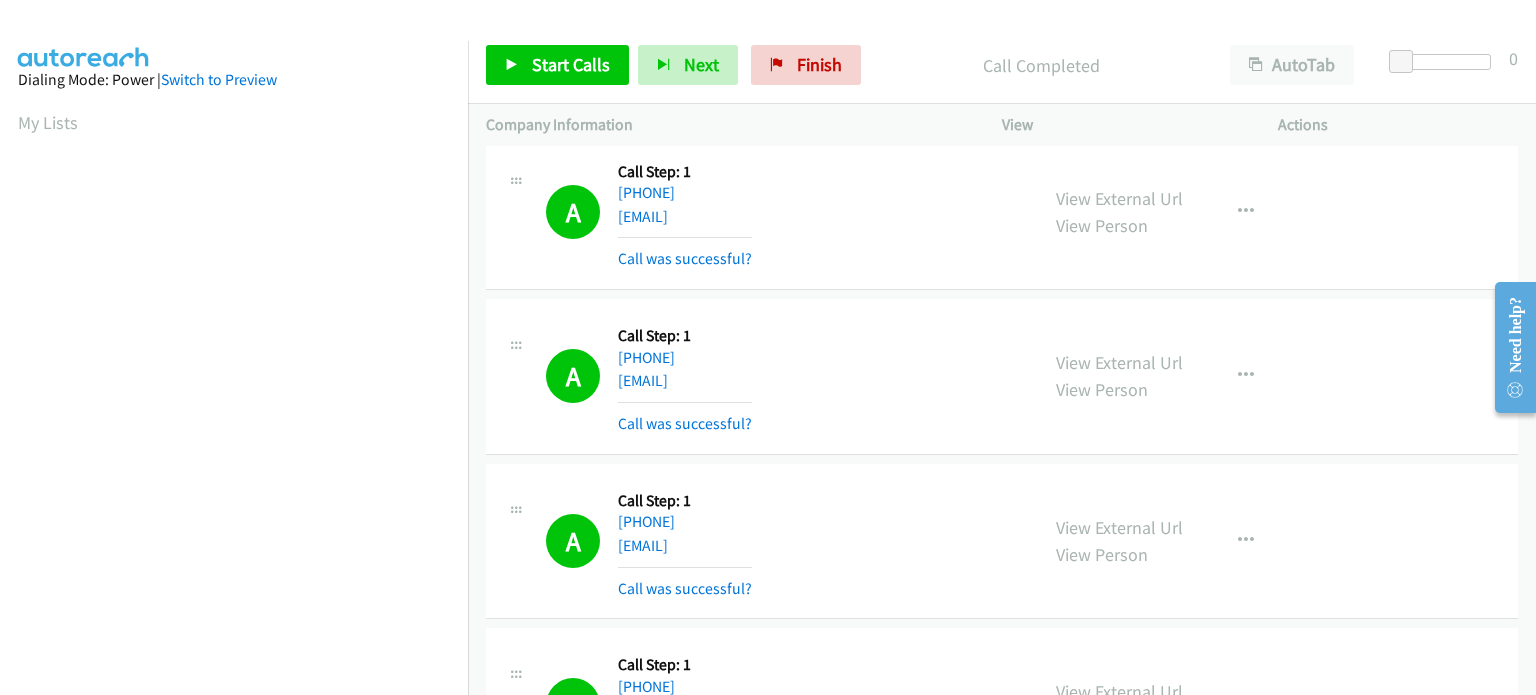 scroll, scrollTop: 0, scrollLeft: 0, axis: both 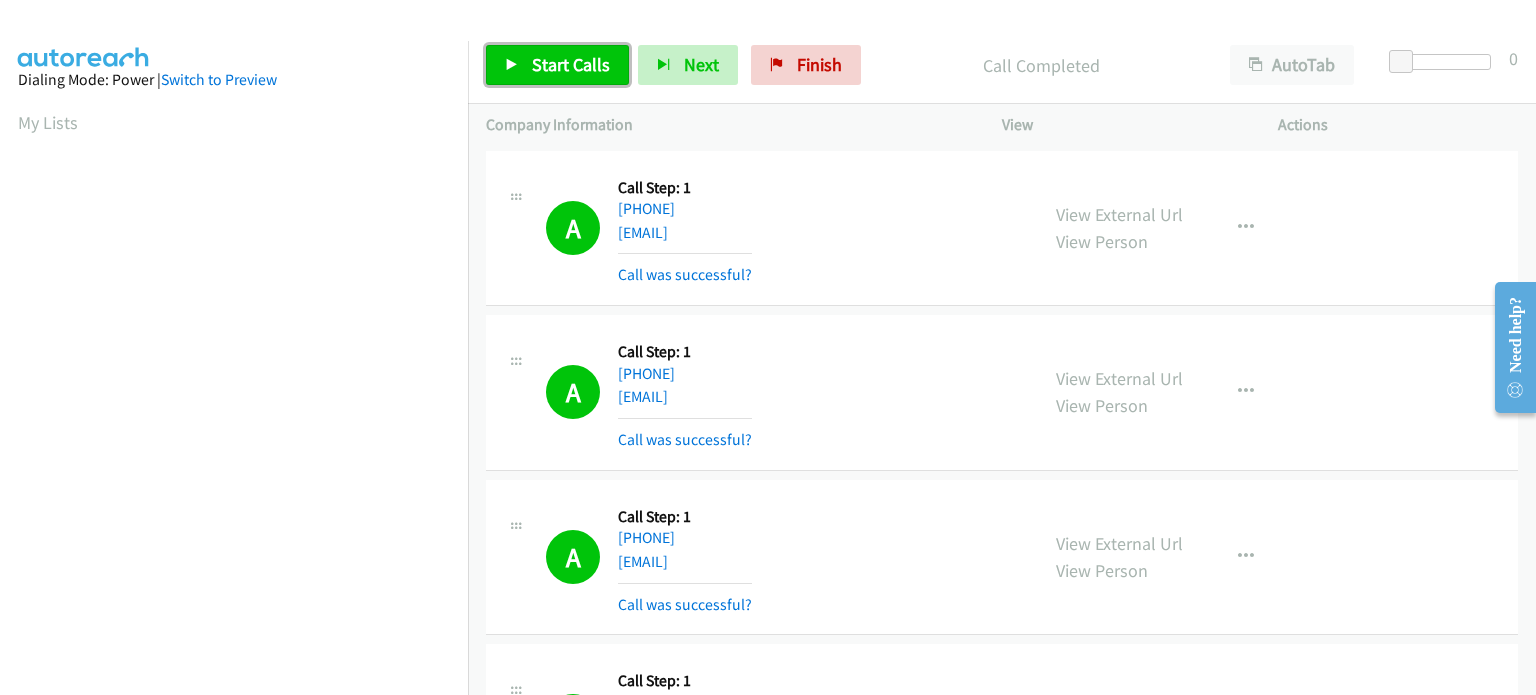 click on "Start Calls" at bounding box center [571, 64] 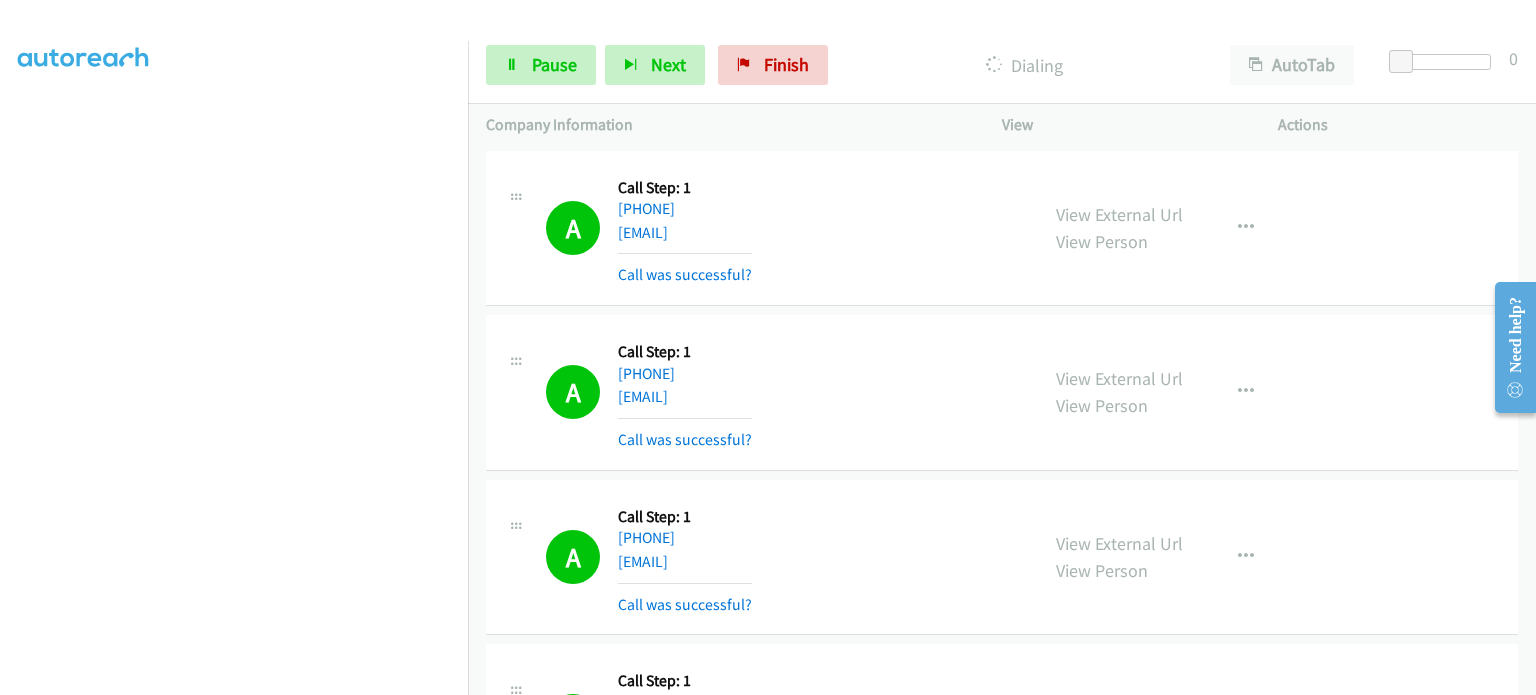 scroll, scrollTop: 427, scrollLeft: 0, axis: vertical 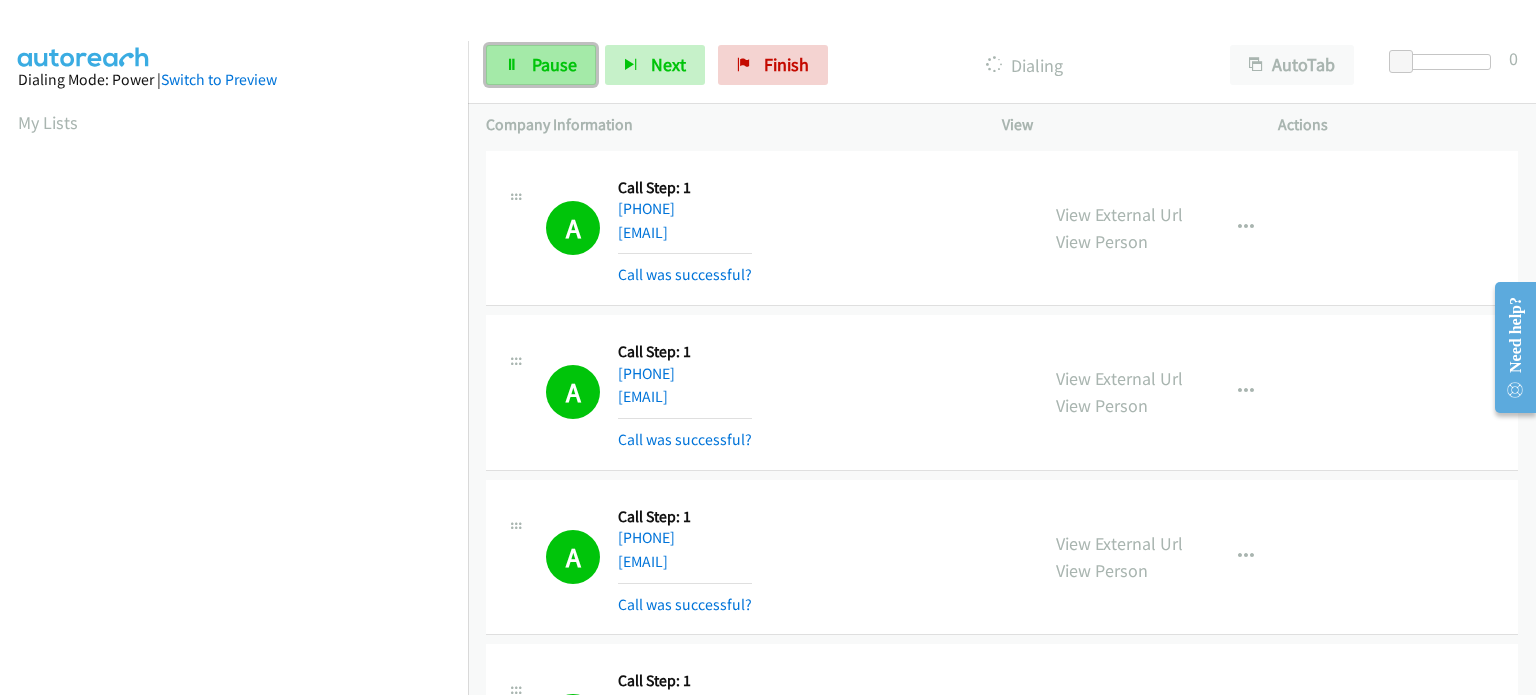 click on "Pause" at bounding box center [554, 64] 